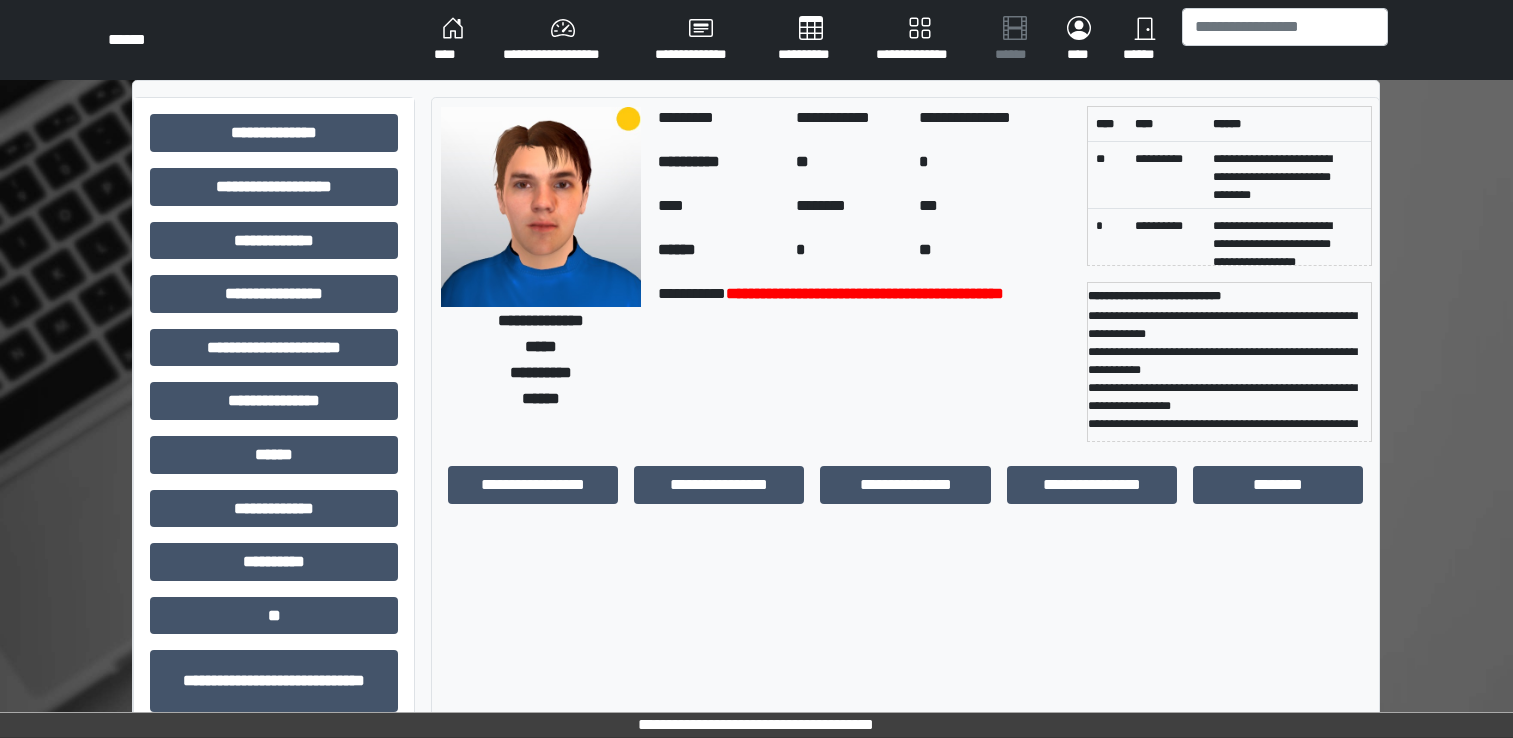 scroll, scrollTop: 0, scrollLeft: 0, axis: both 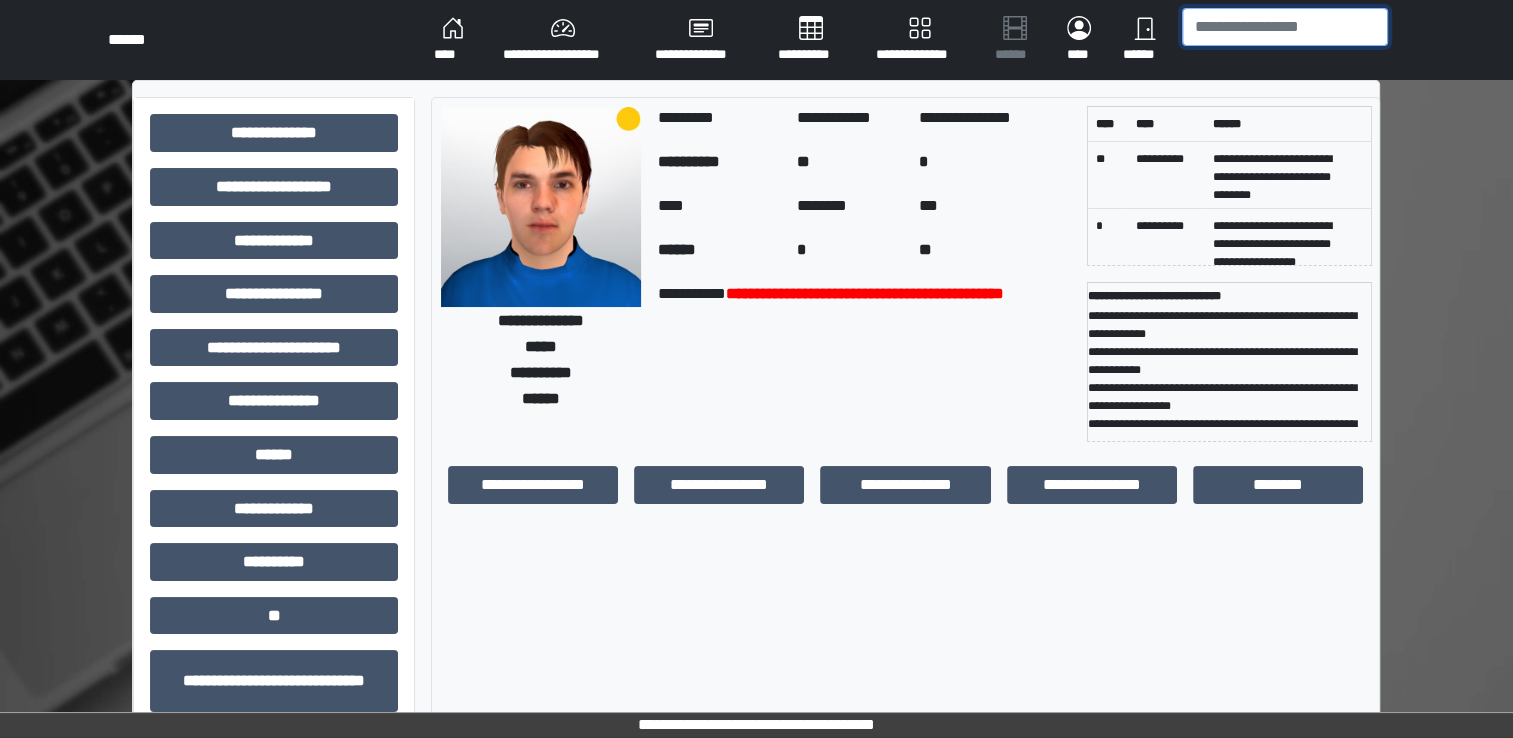 click at bounding box center [1285, 27] 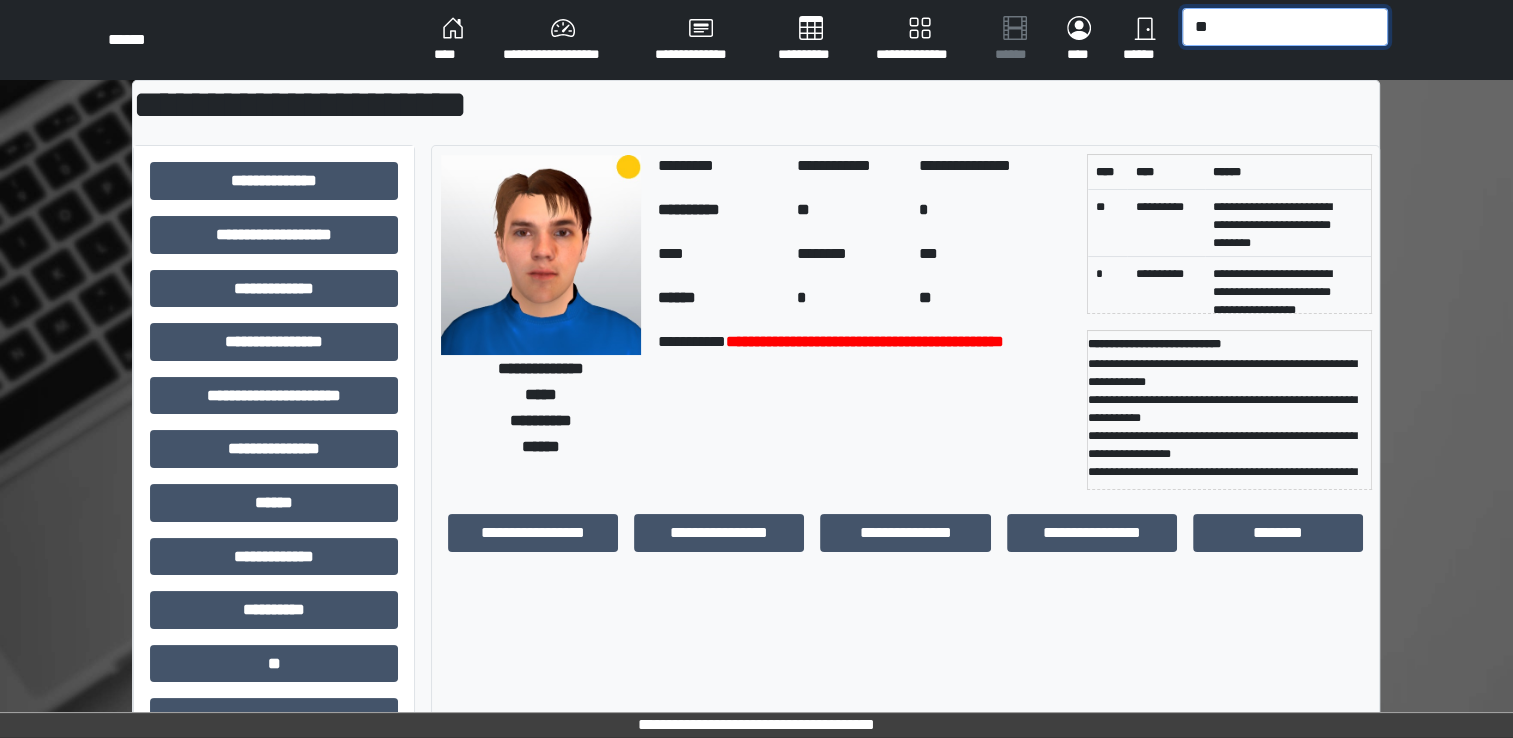 type on "*" 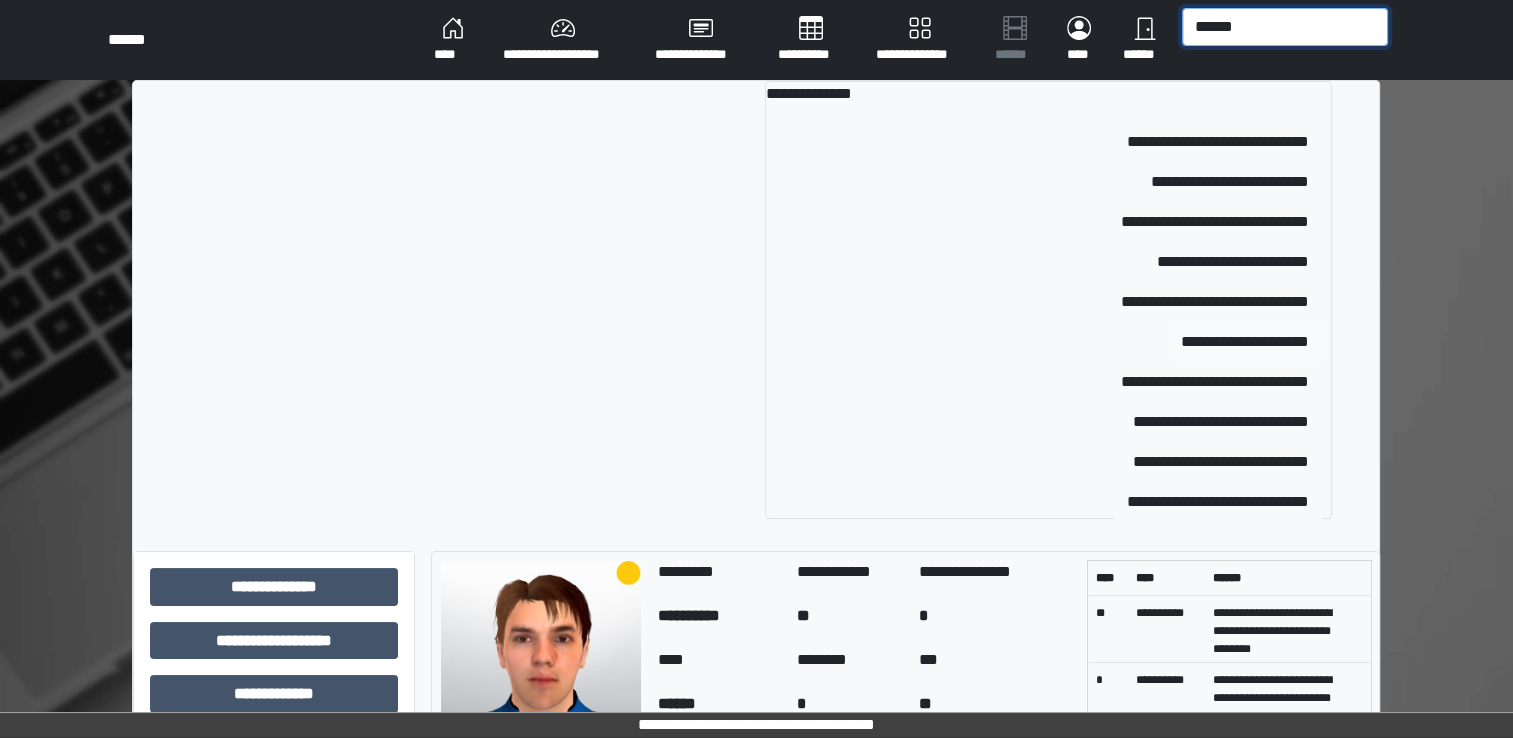 type on "******" 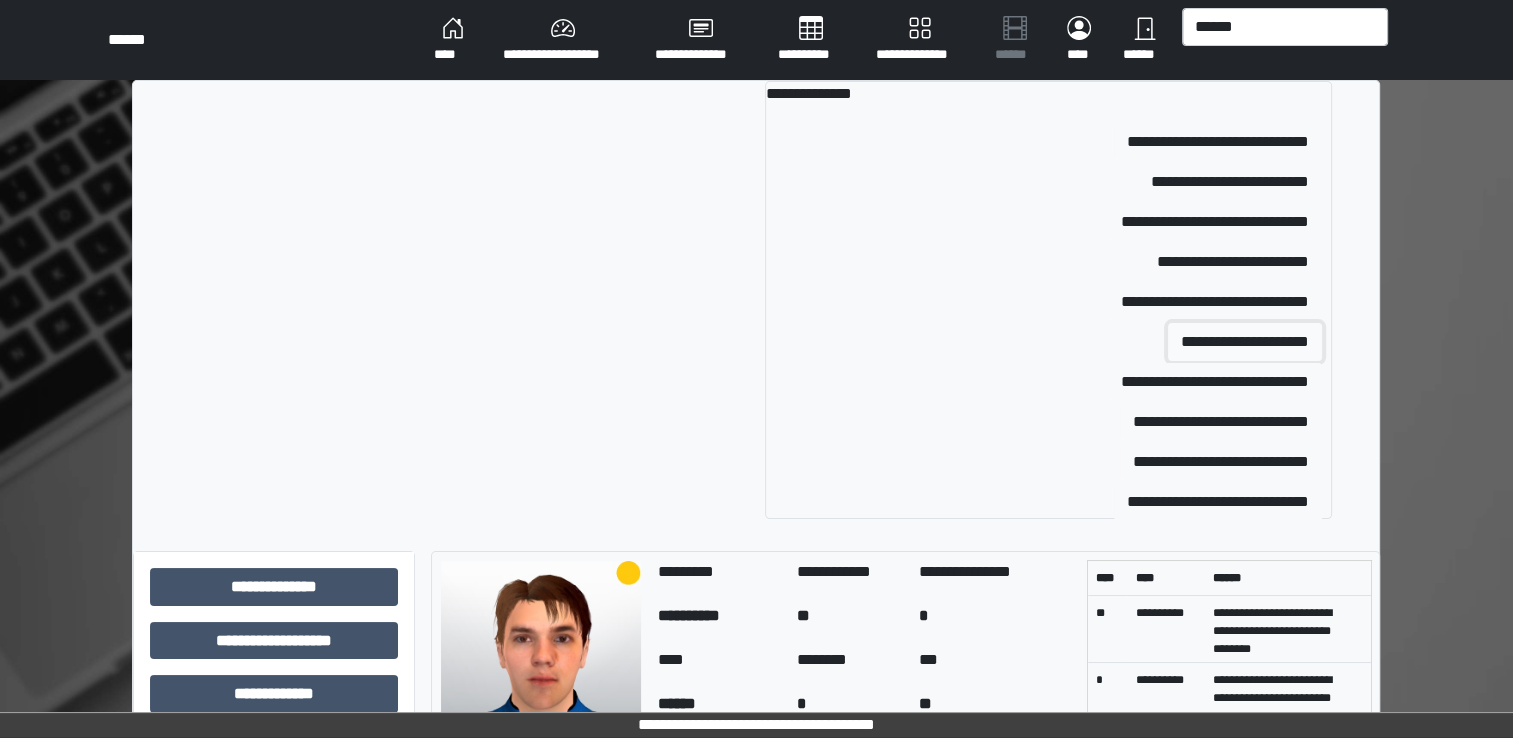 drag, startPoint x: 1157, startPoint y: 352, endPoint x: 1168, endPoint y: 345, distance: 13.038404 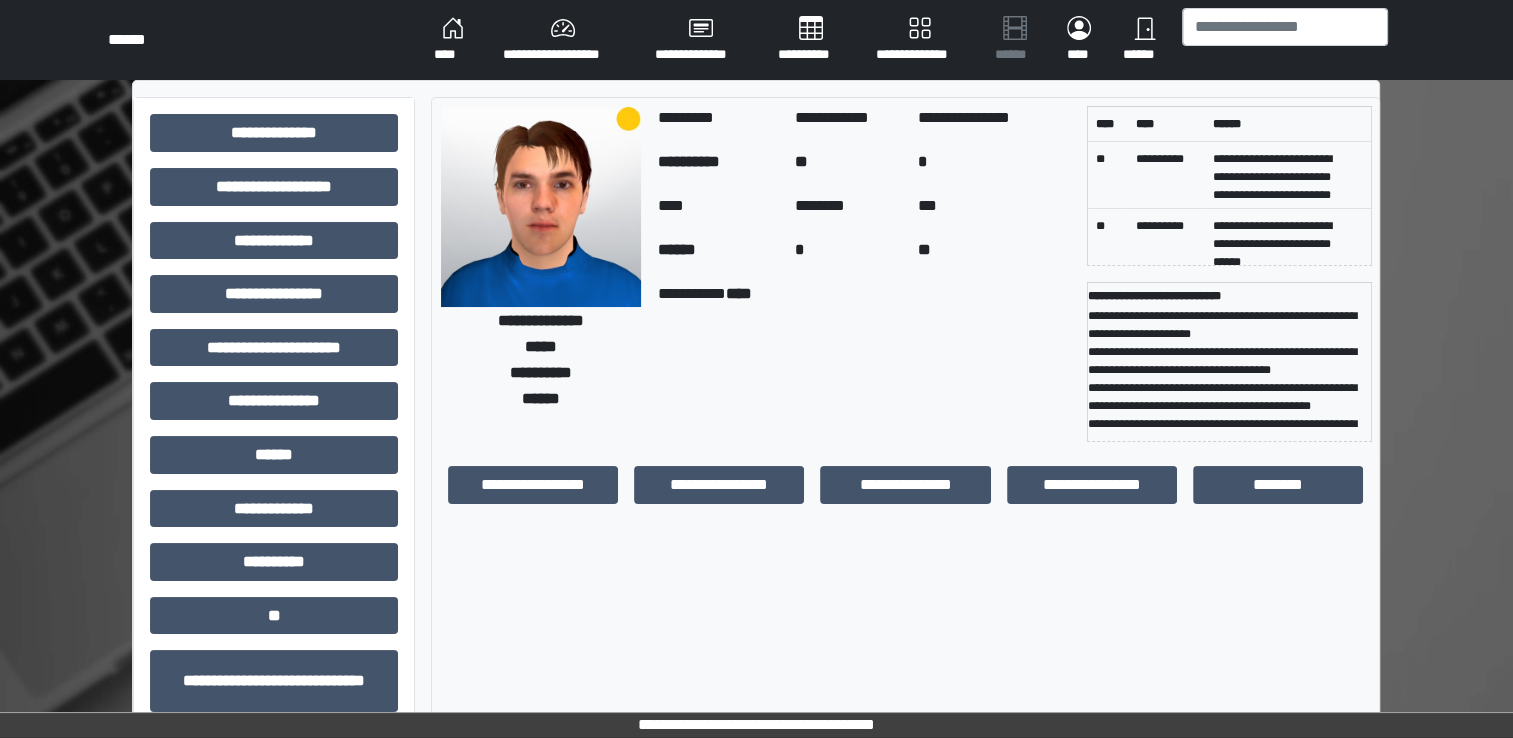 click on "**********" at bounding box center [1229, 369] 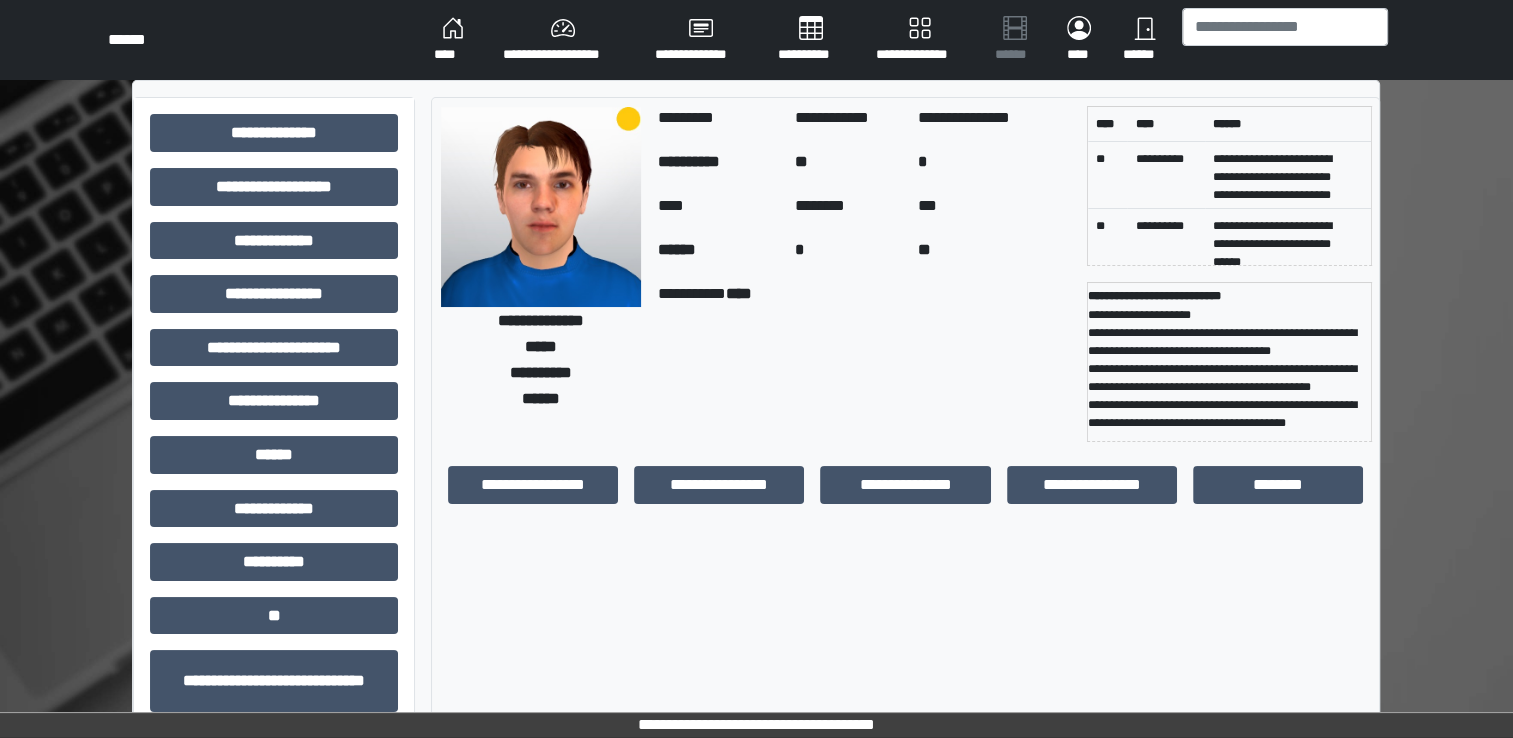 scroll, scrollTop: 0, scrollLeft: 0, axis: both 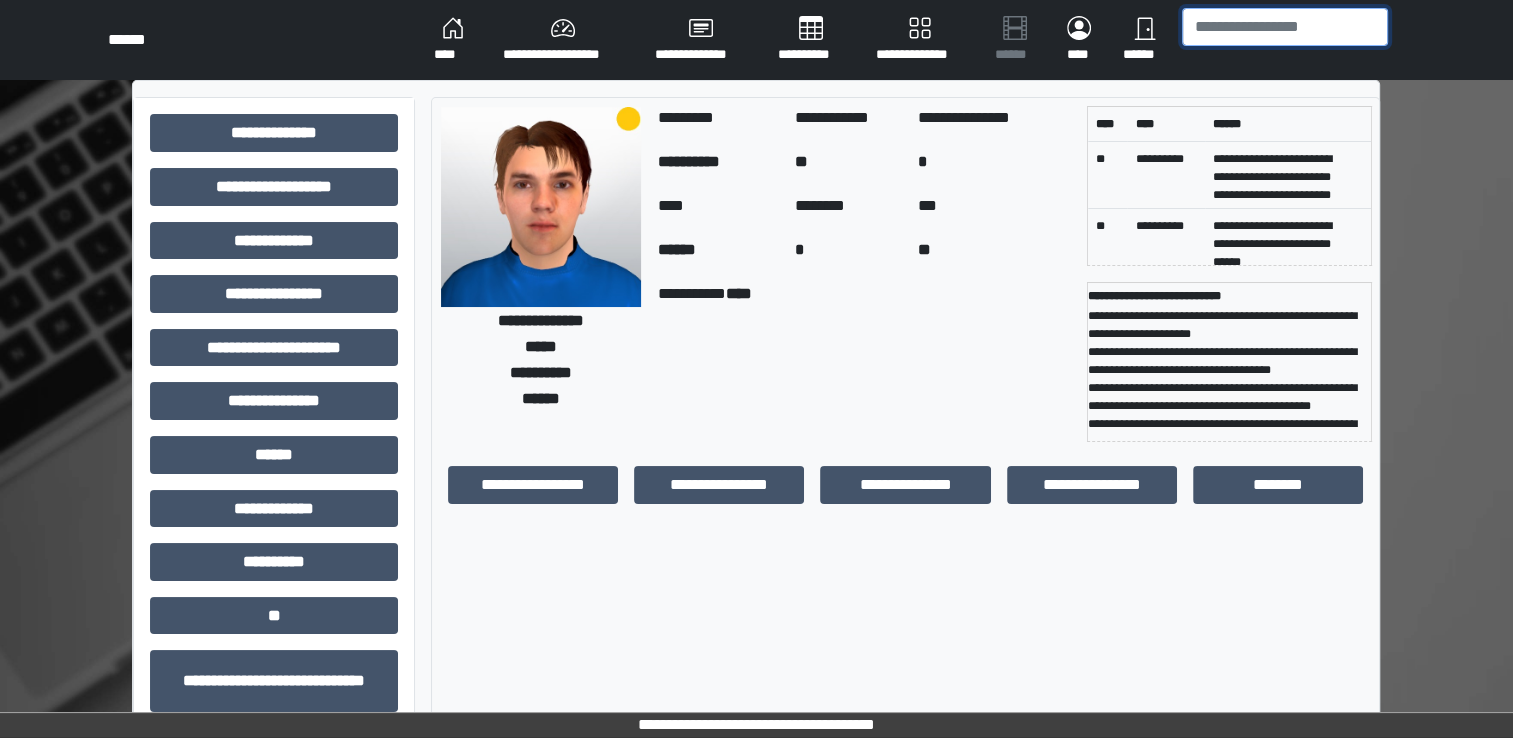 click at bounding box center (1285, 27) 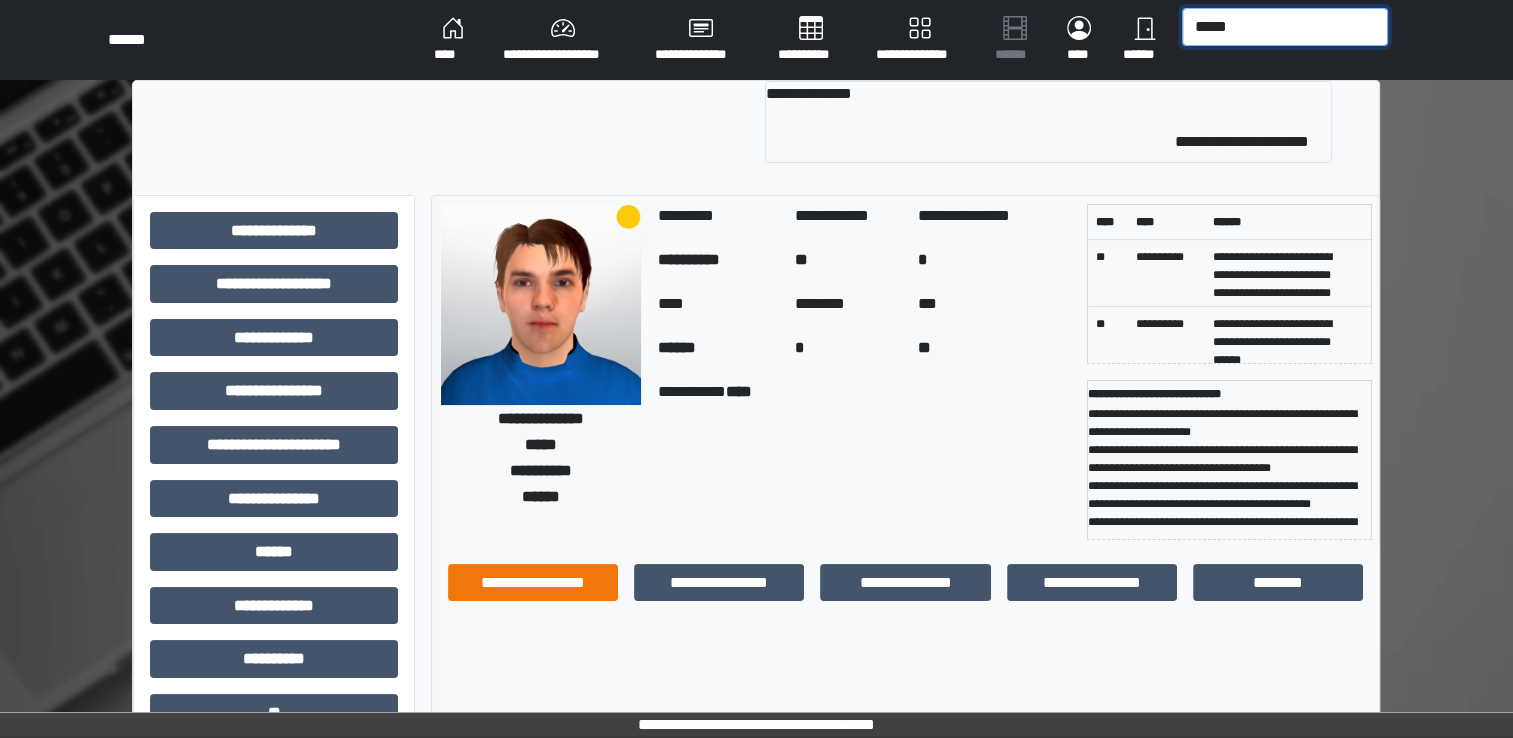 type on "*****" 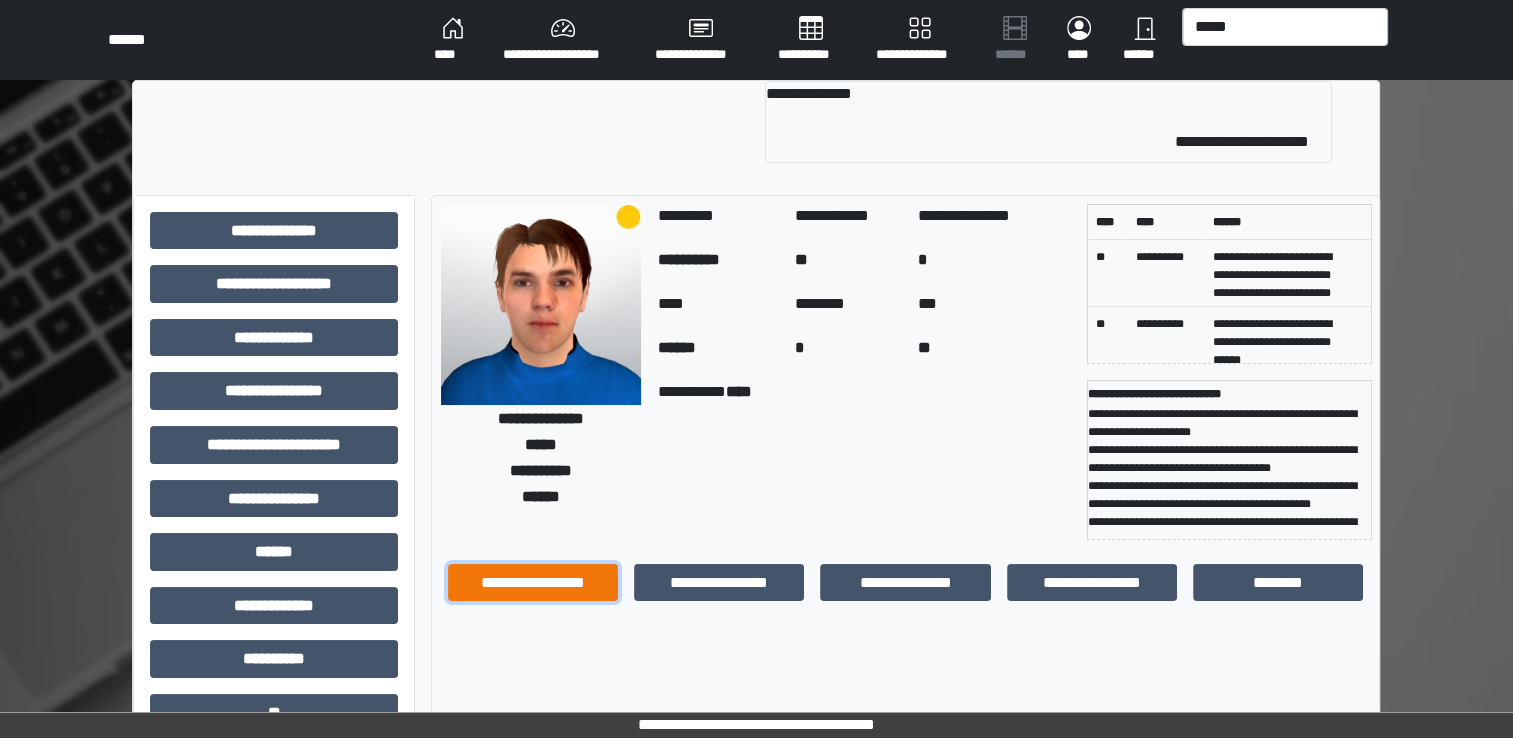 click on "**********" at bounding box center (533, 583) 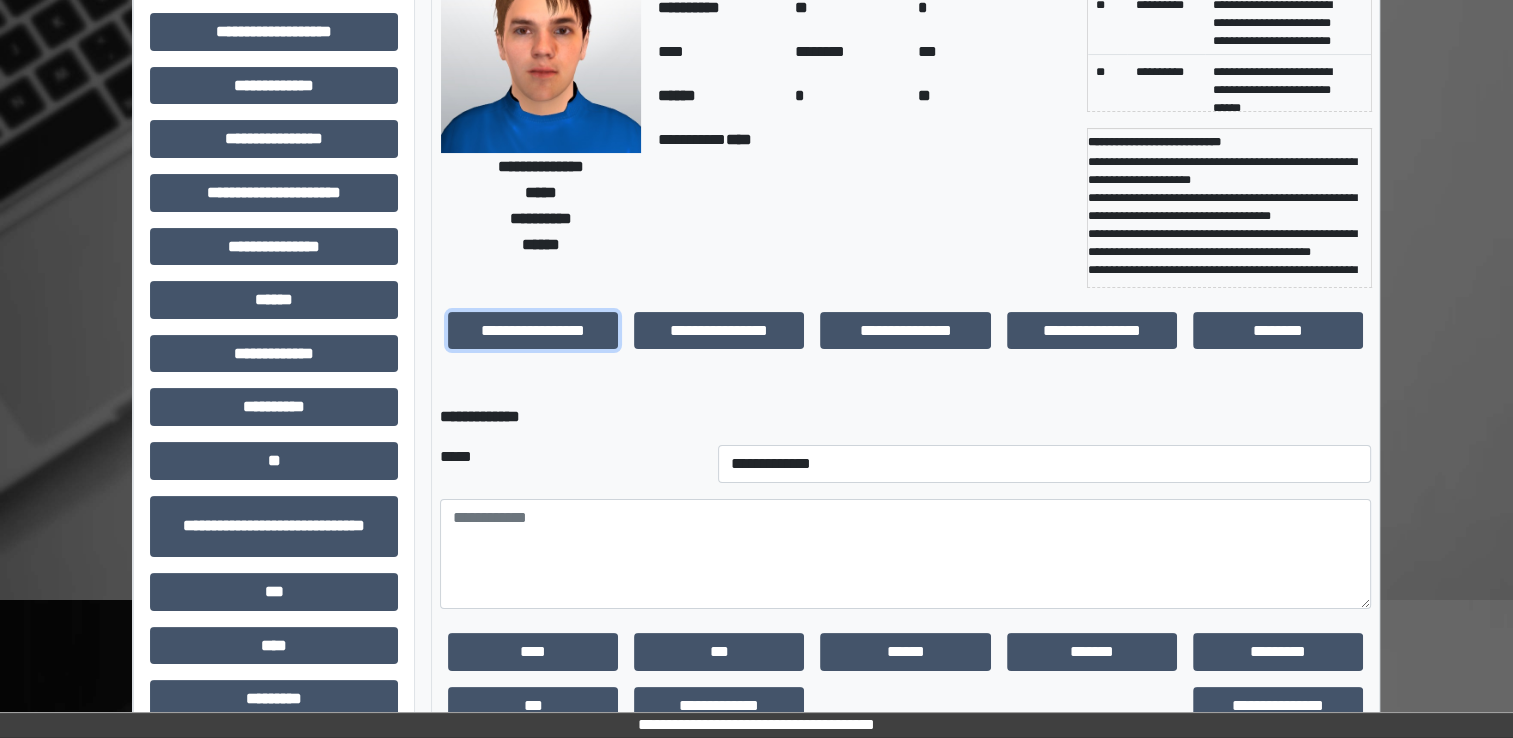 scroll, scrollTop: 266, scrollLeft: 0, axis: vertical 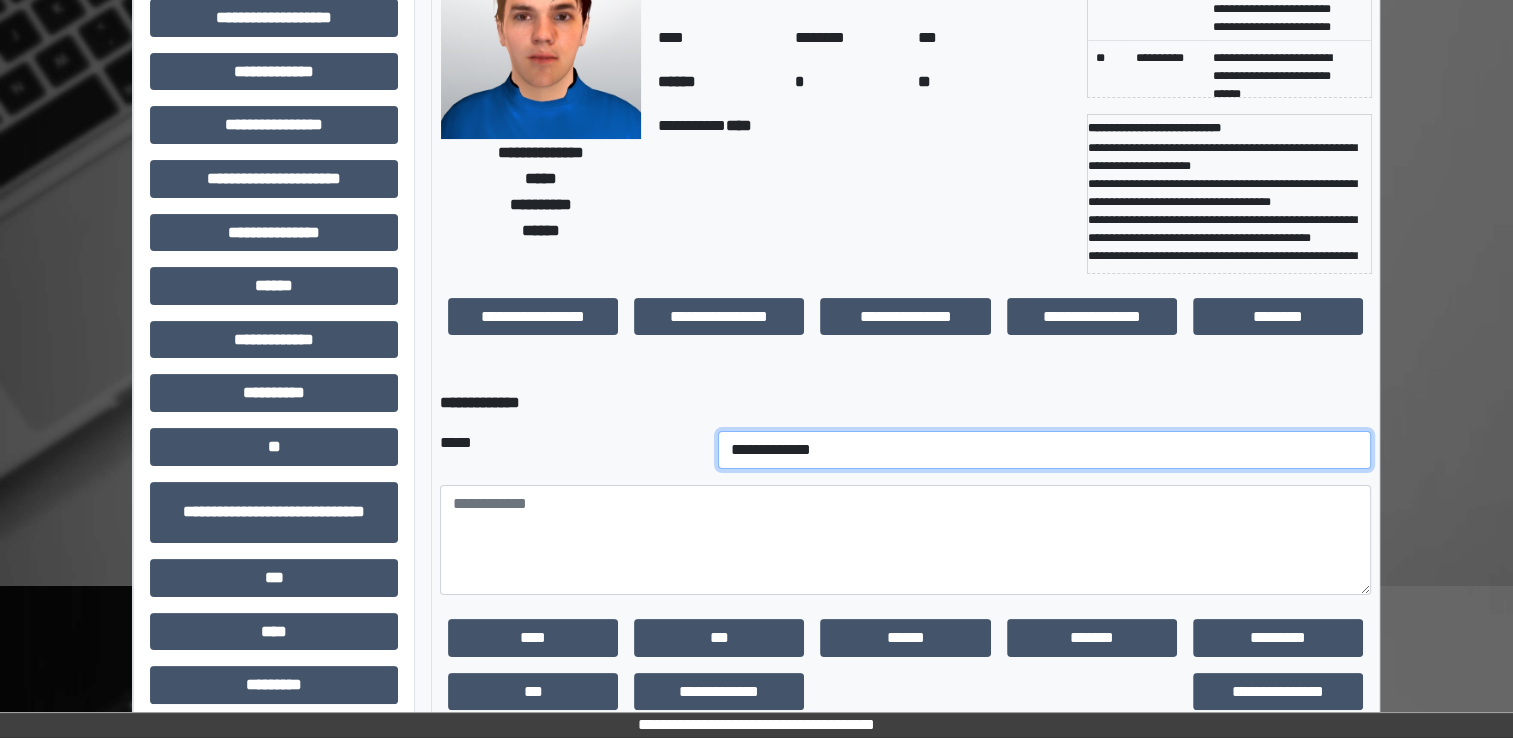 click on "**********" at bounding box center (1045, 450) 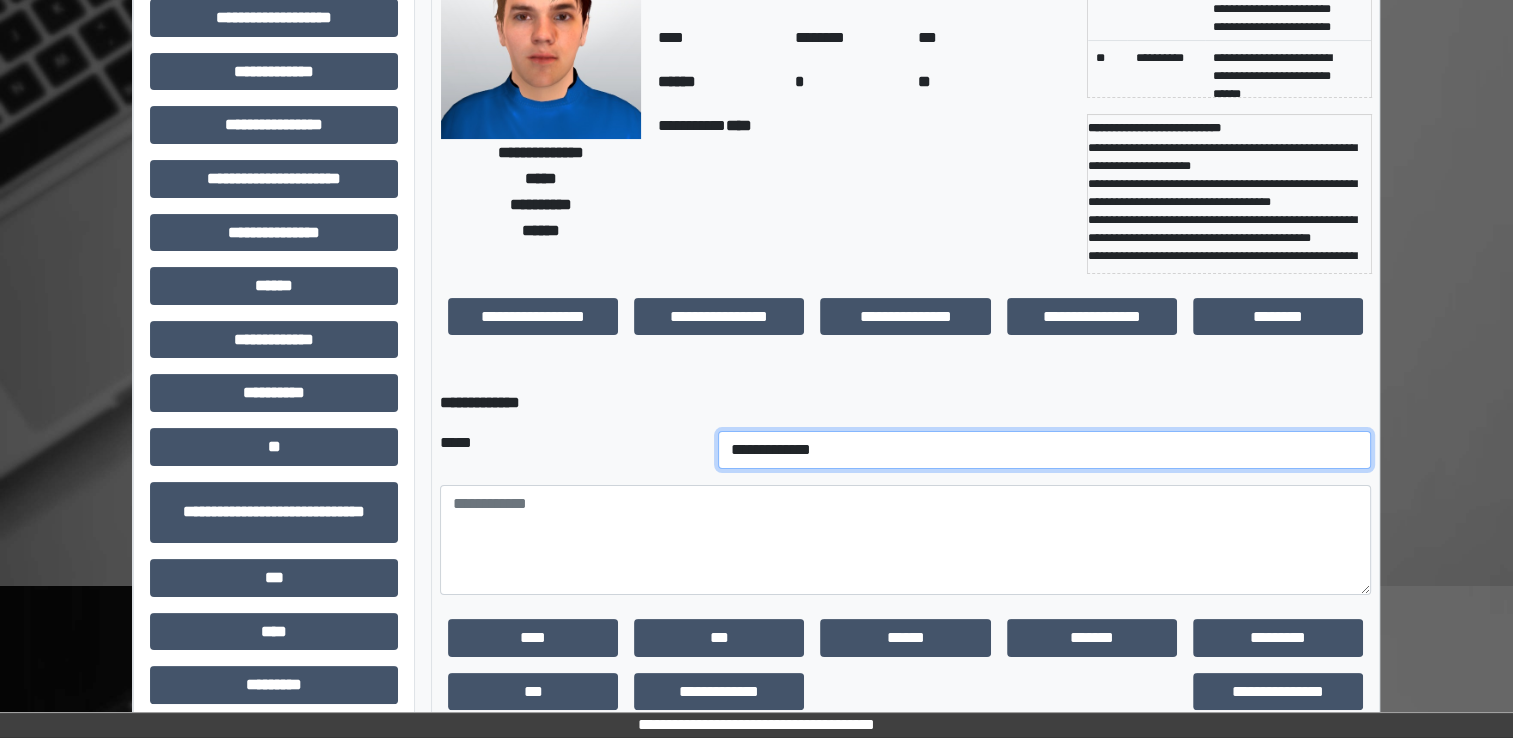 select on "*" 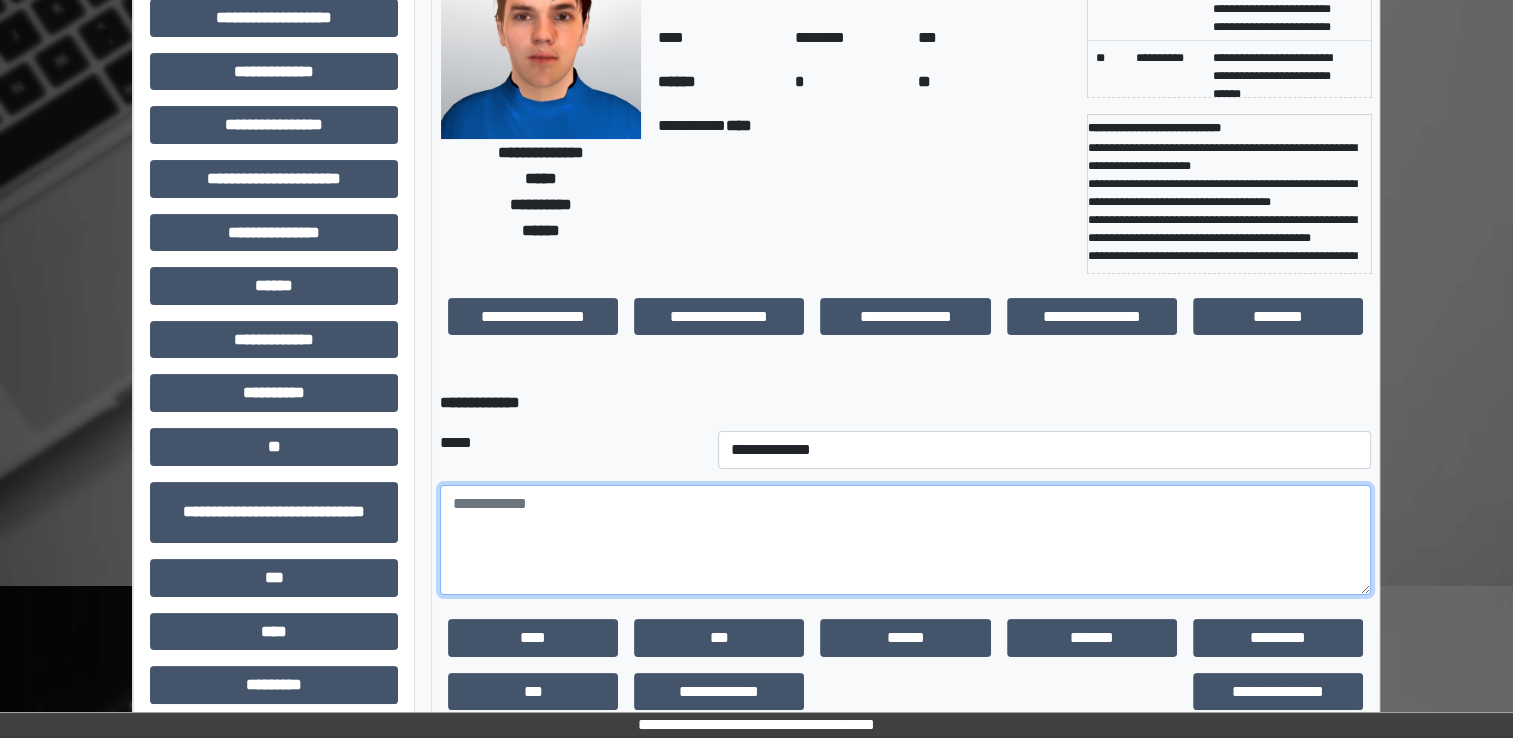 click at bounding box center (905, 540) 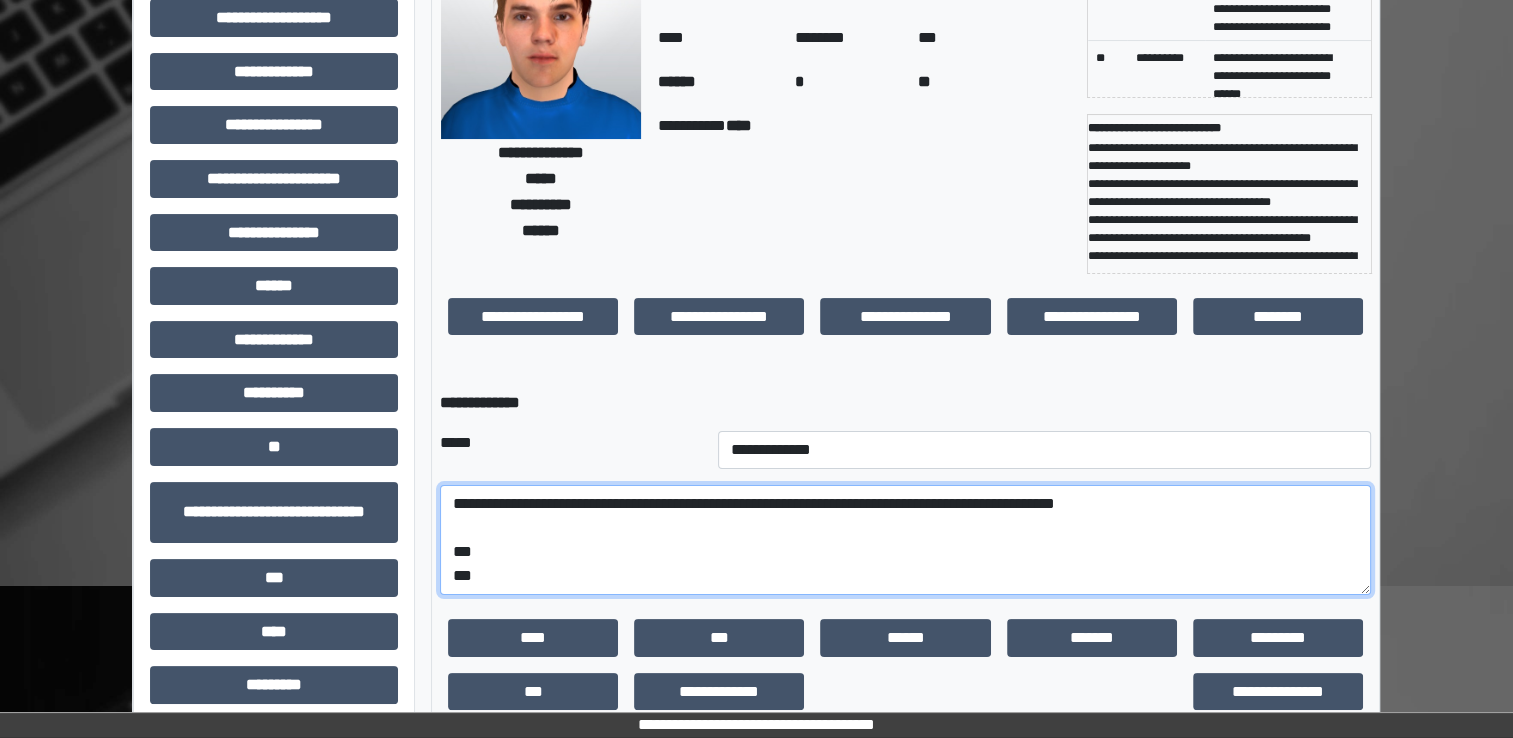 click on "**********" at bounding box center [905, 540] 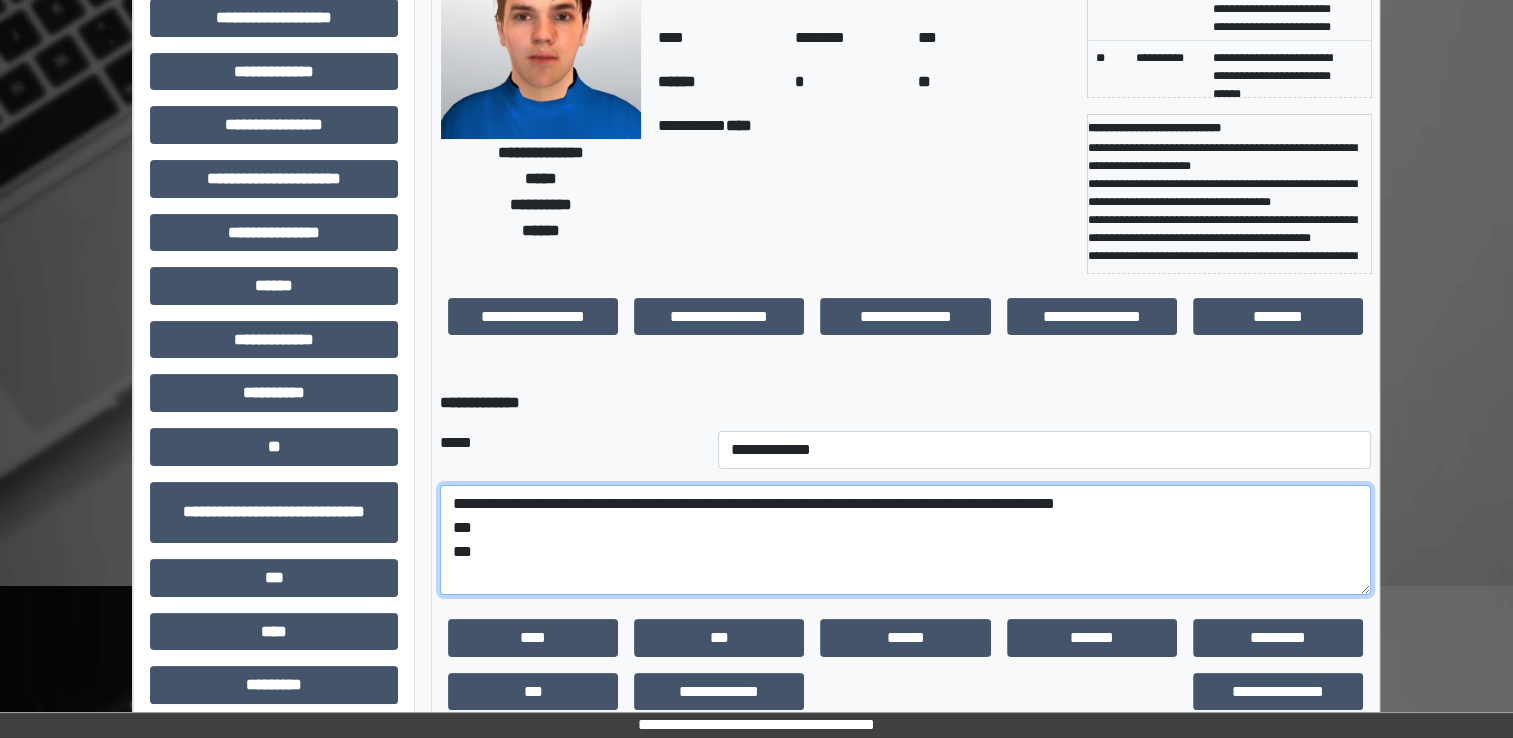 click on "**********" at bounding box center (905, 540) 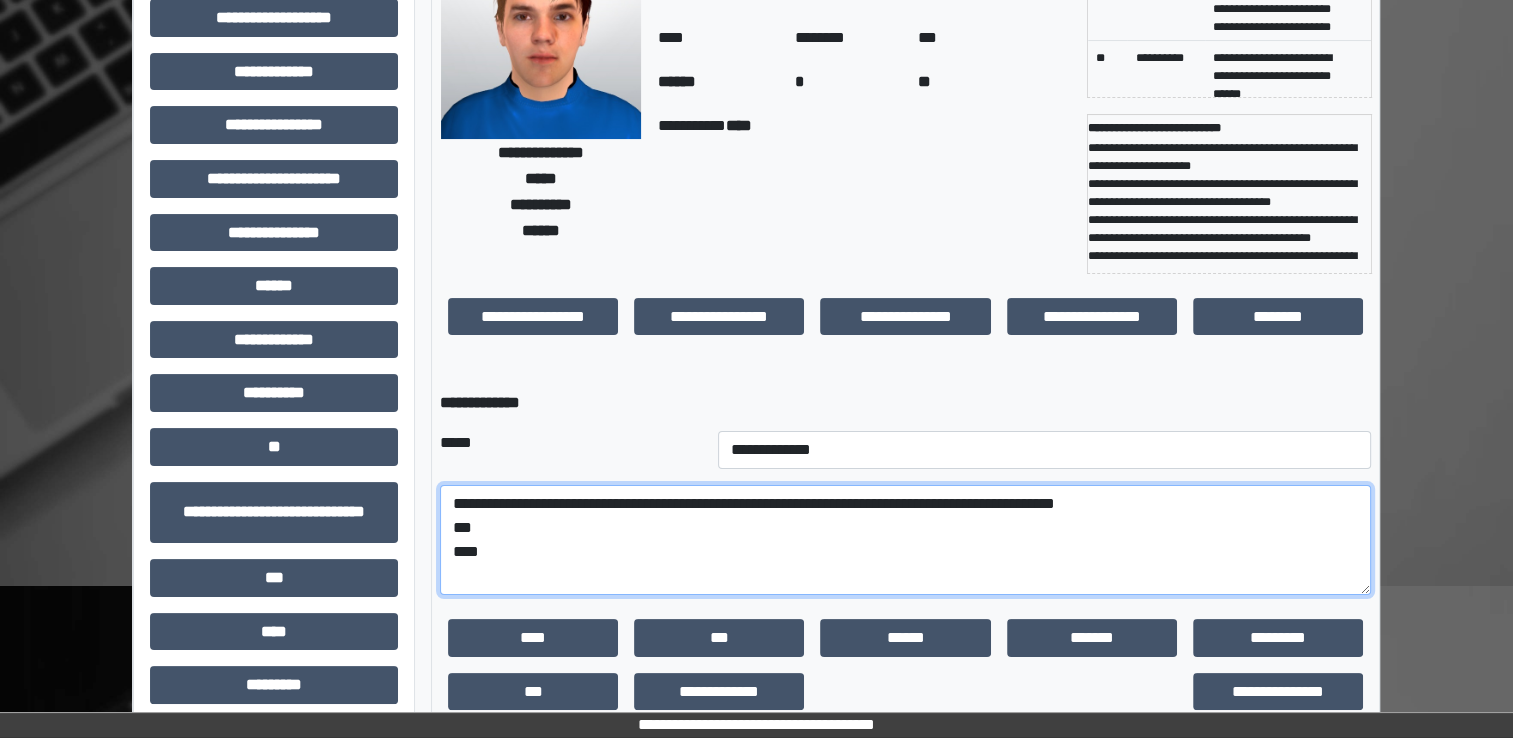 click on "**********" at bounding box center [905, 540] 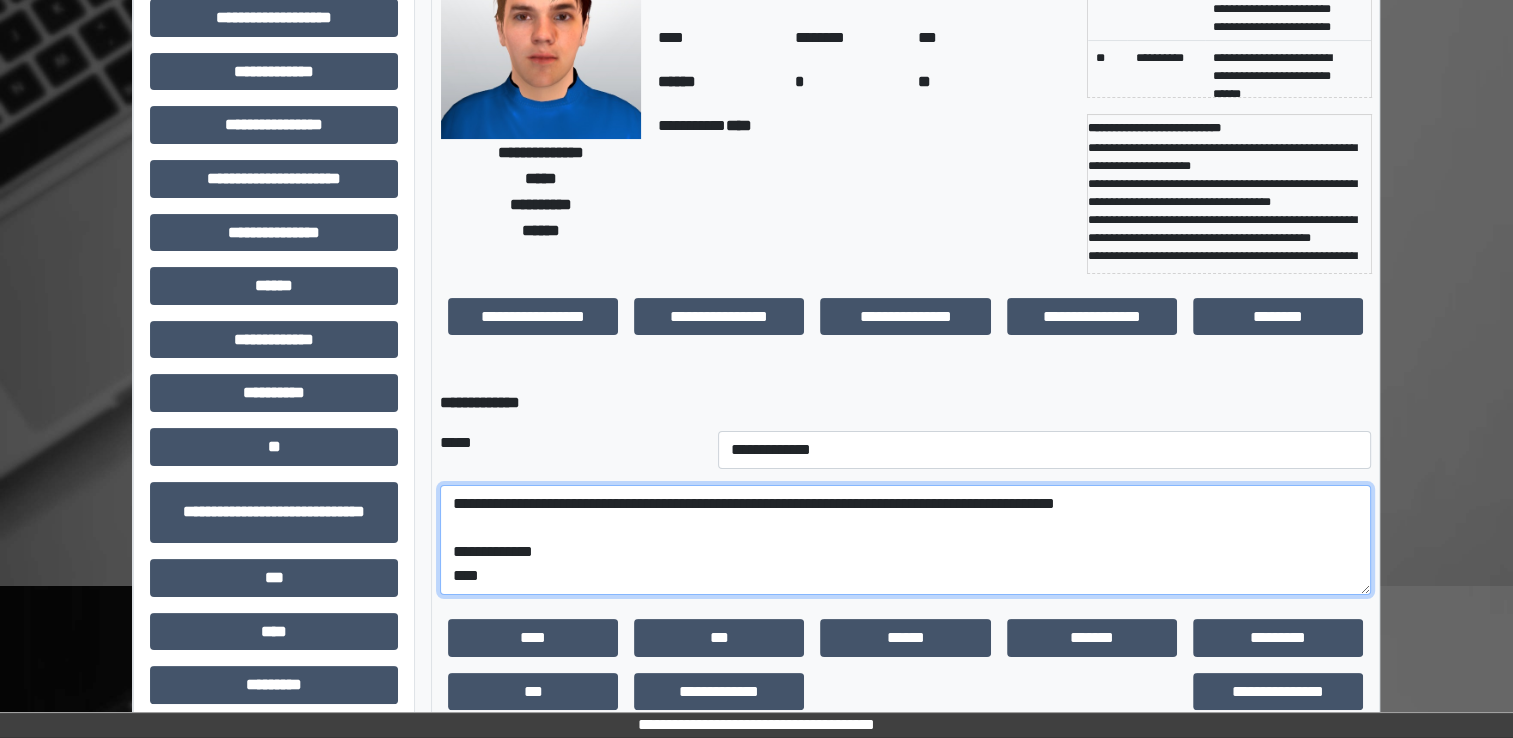 click on "**********" at bounding box center (905, 540) 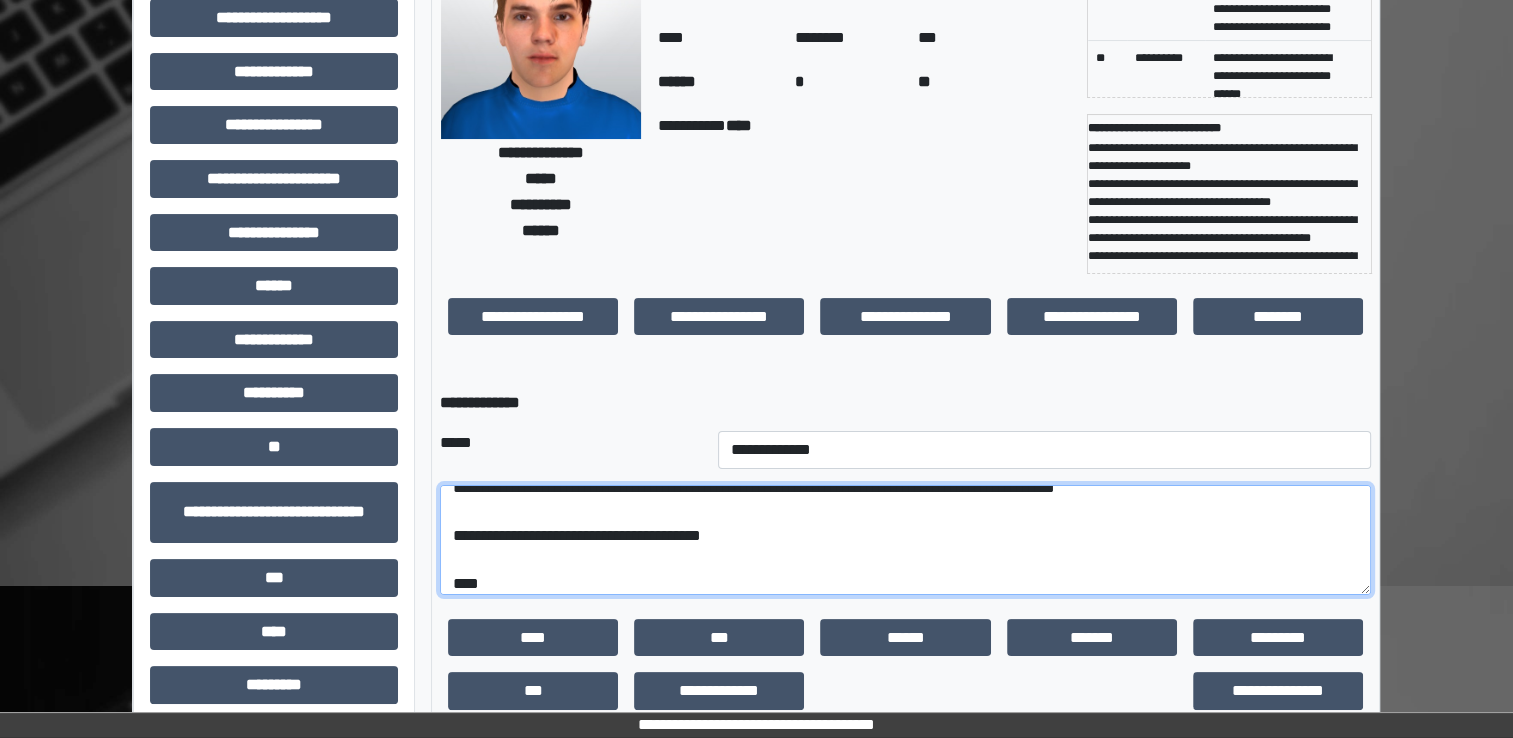 scroll, scrollTop: 40, scrollLeft: 0, axis: vertical 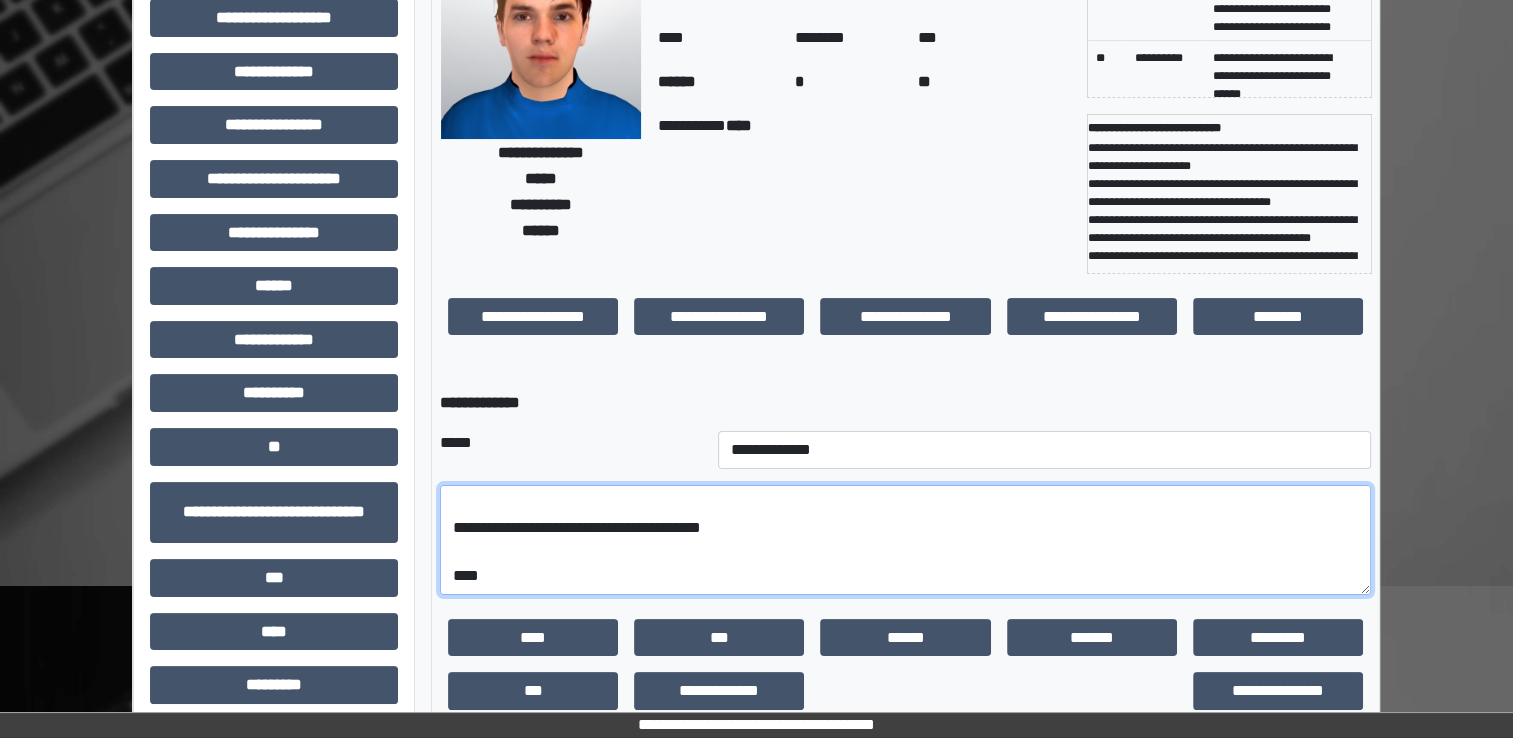 click on "**********" at bounding box center (905, 540) 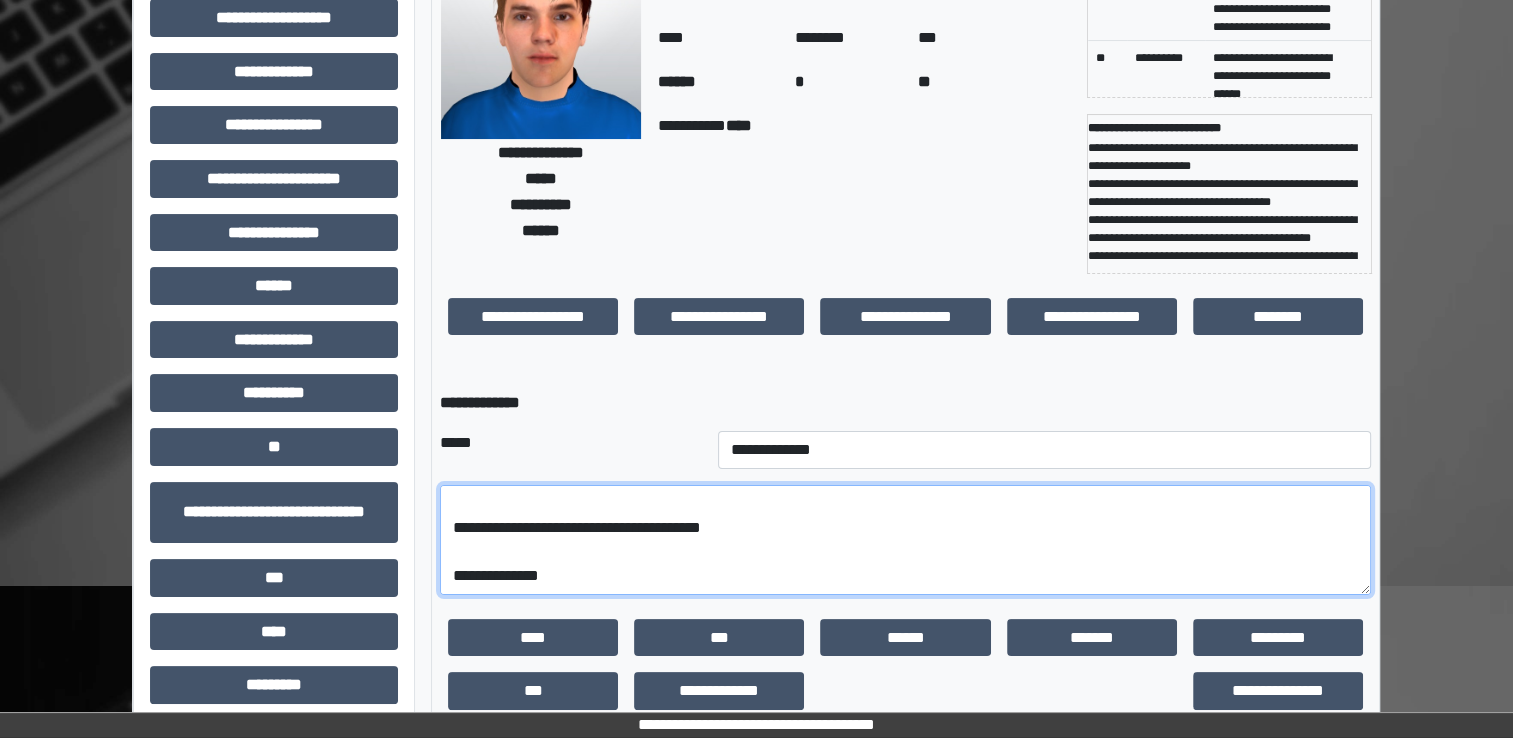 click on "**********" at bounding box center [905, 540] 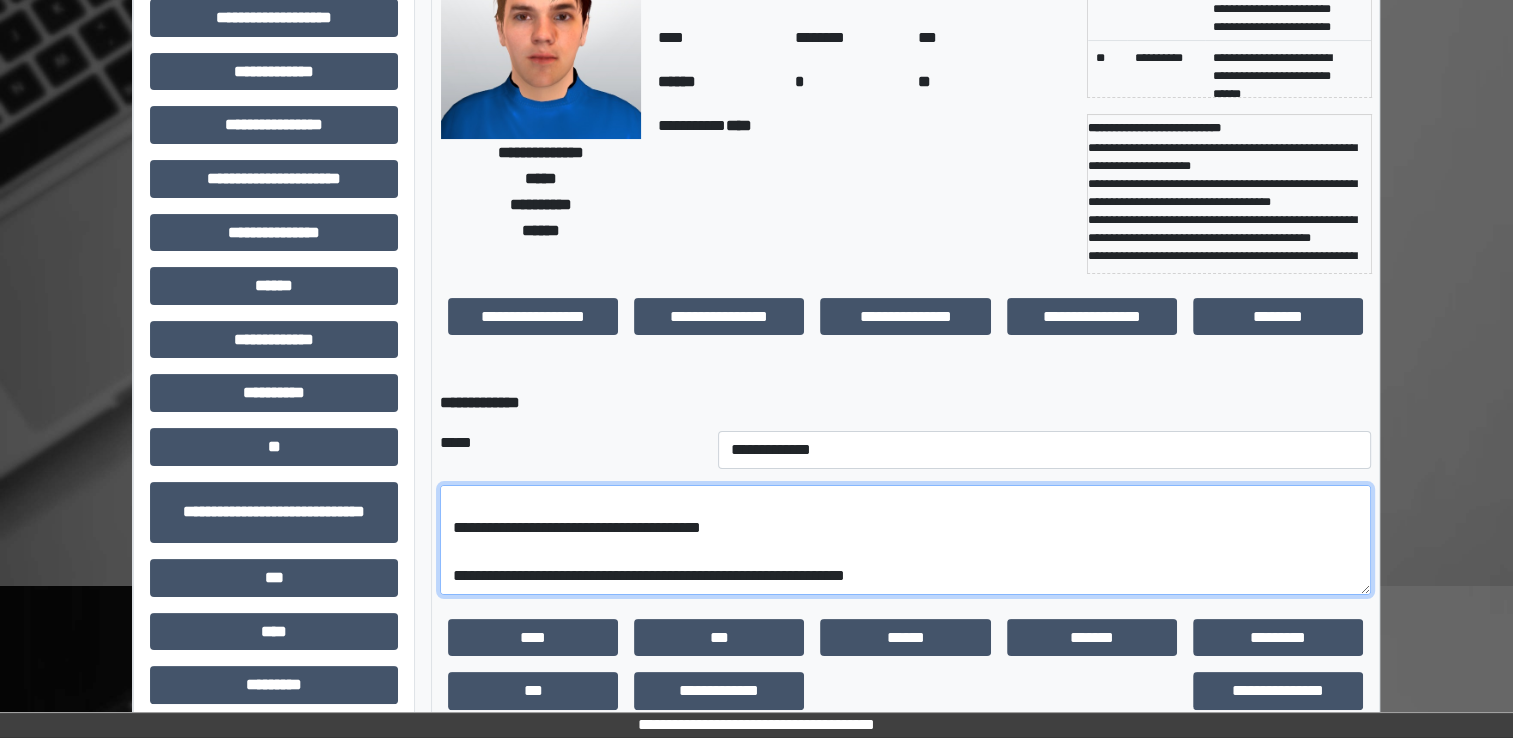 scroll, scrollTop: 356, scrollLeft: 0, axis: vertical 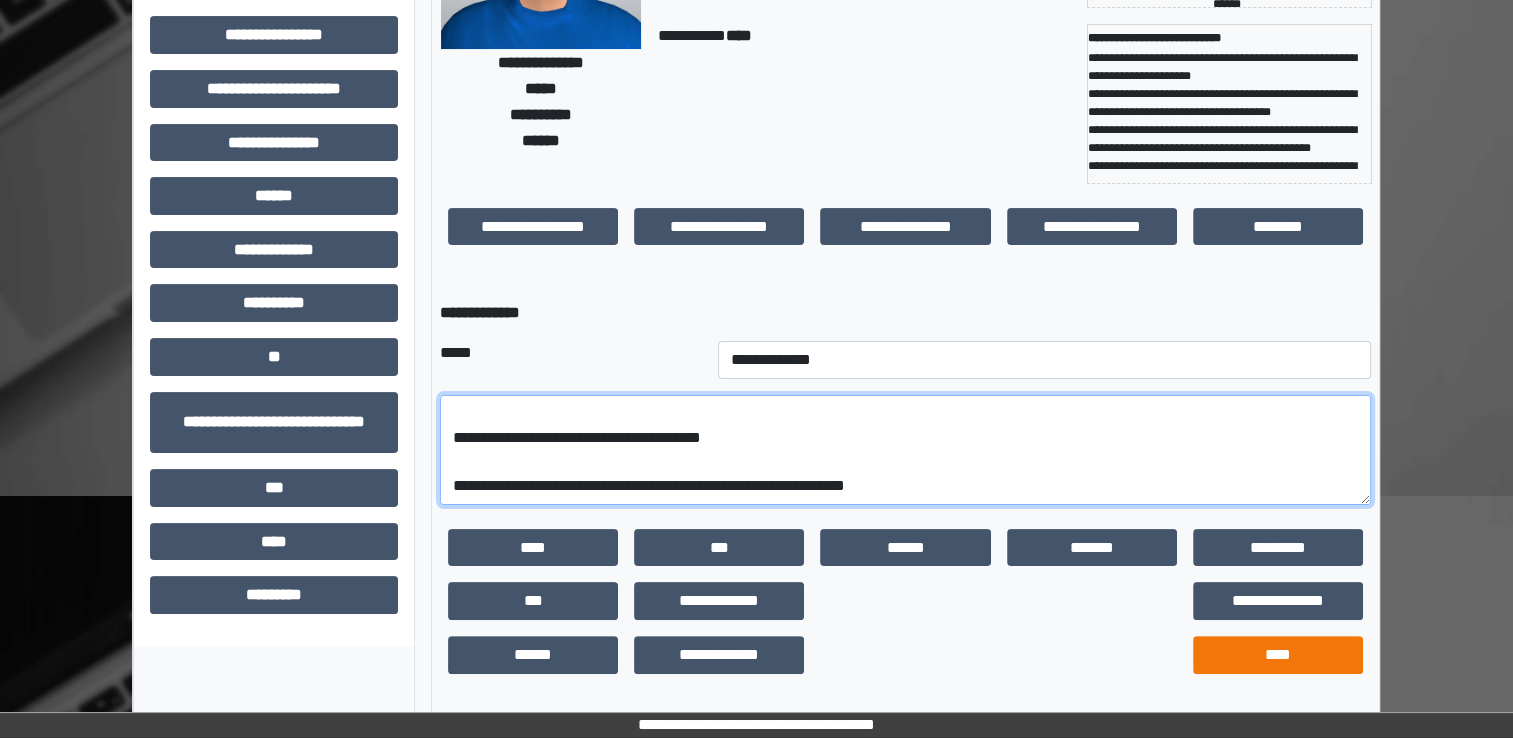 type on "**********" 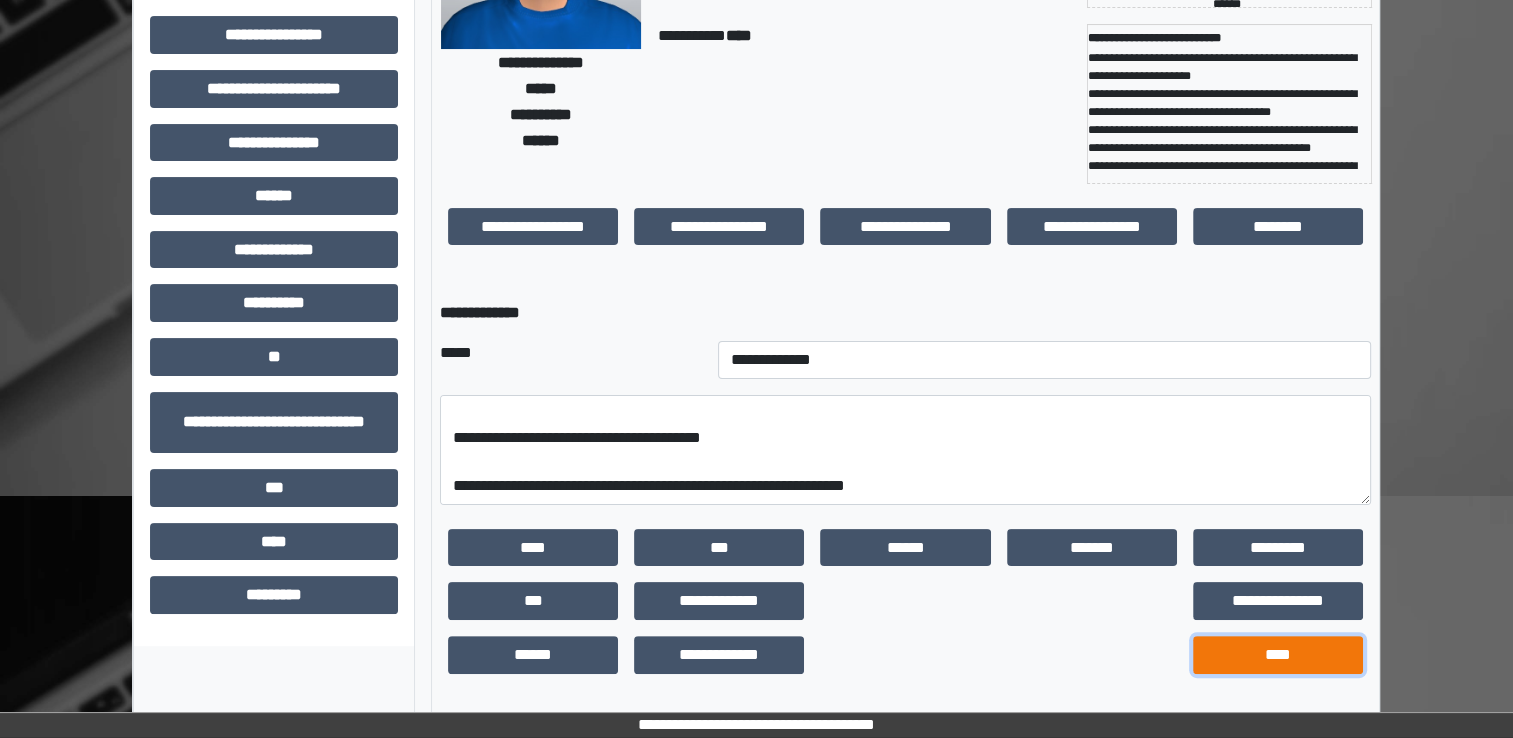 click on "****" at bounding box center (1278, 655) 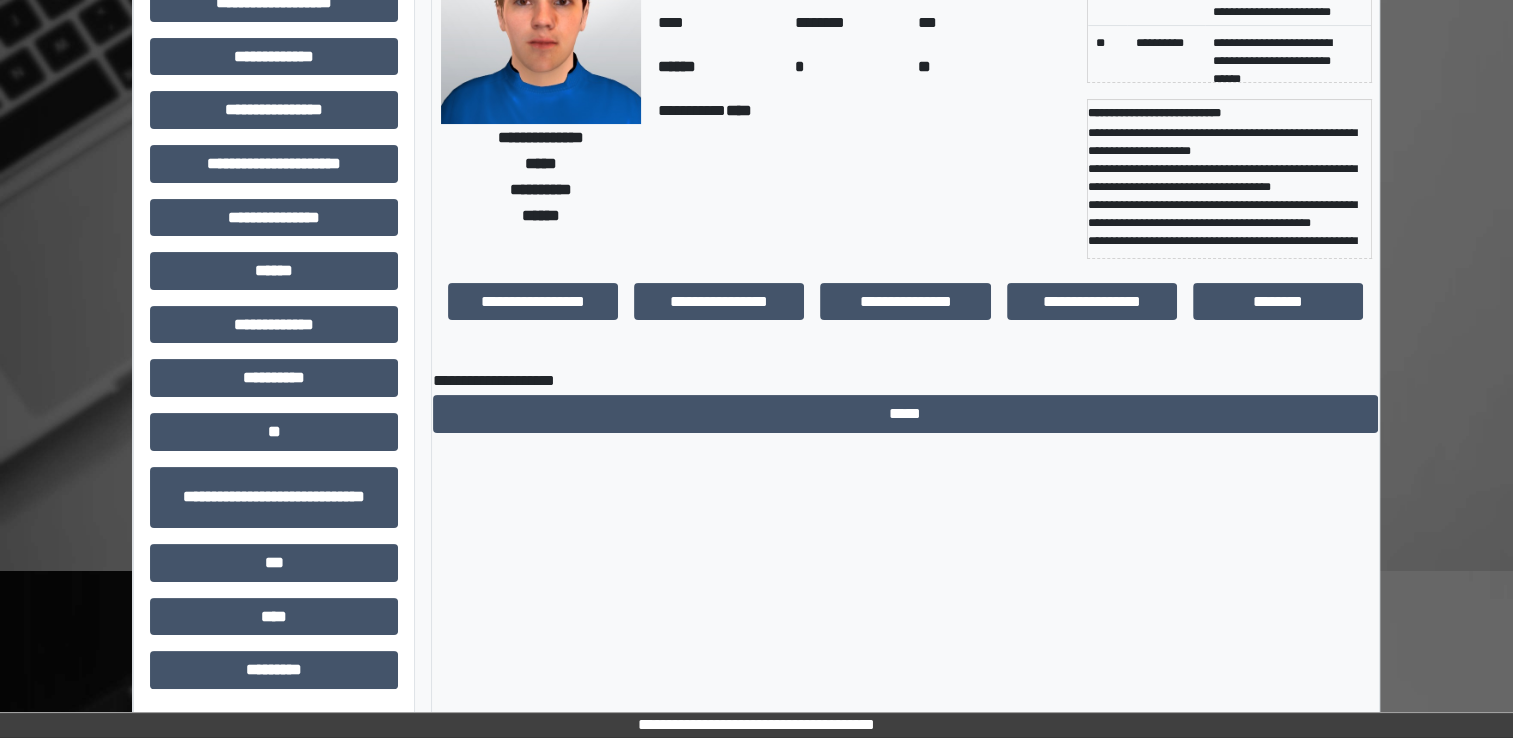 scroll, scrollTop: 280, scrollLeft: 0, axis: vertical 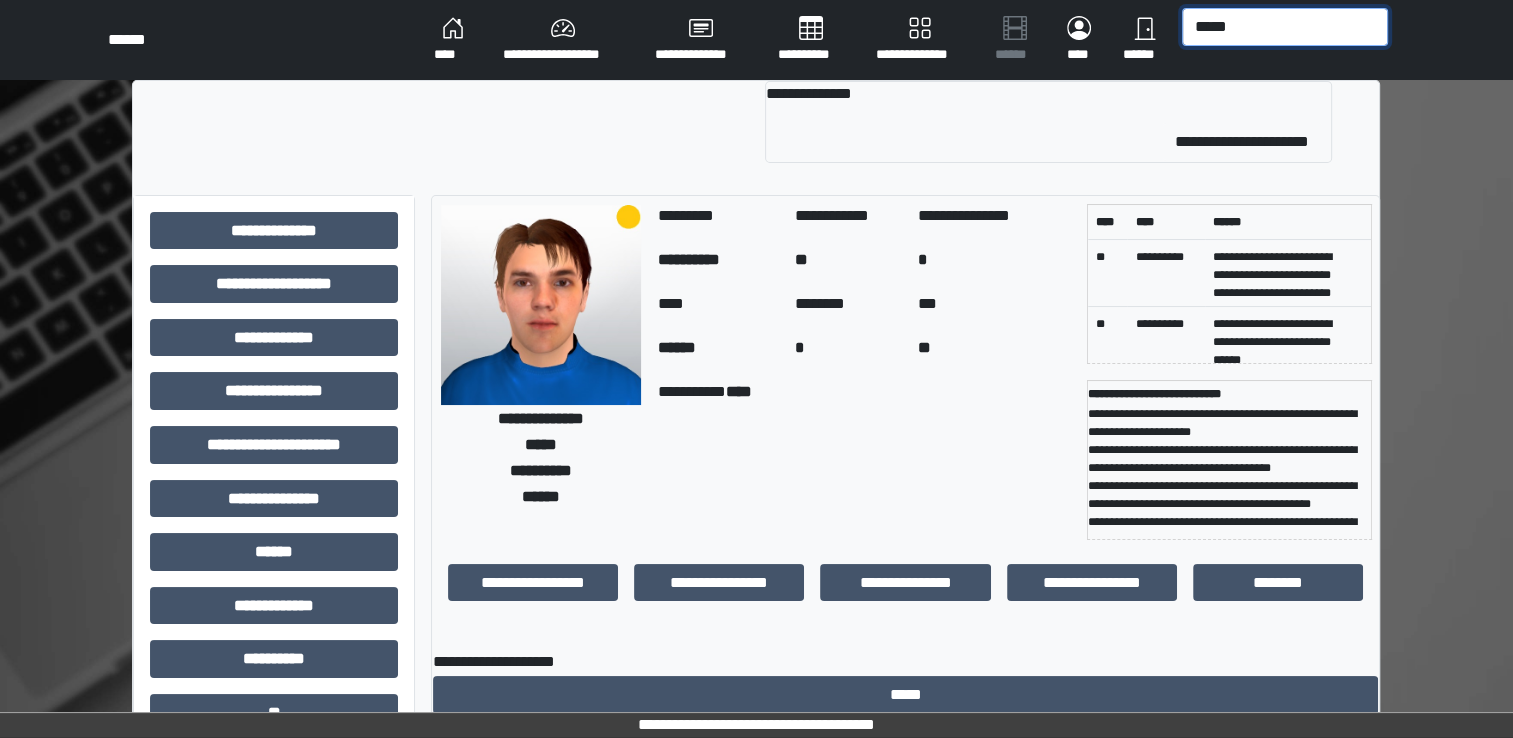 click on "*****" at bounding box center (1285, 27) 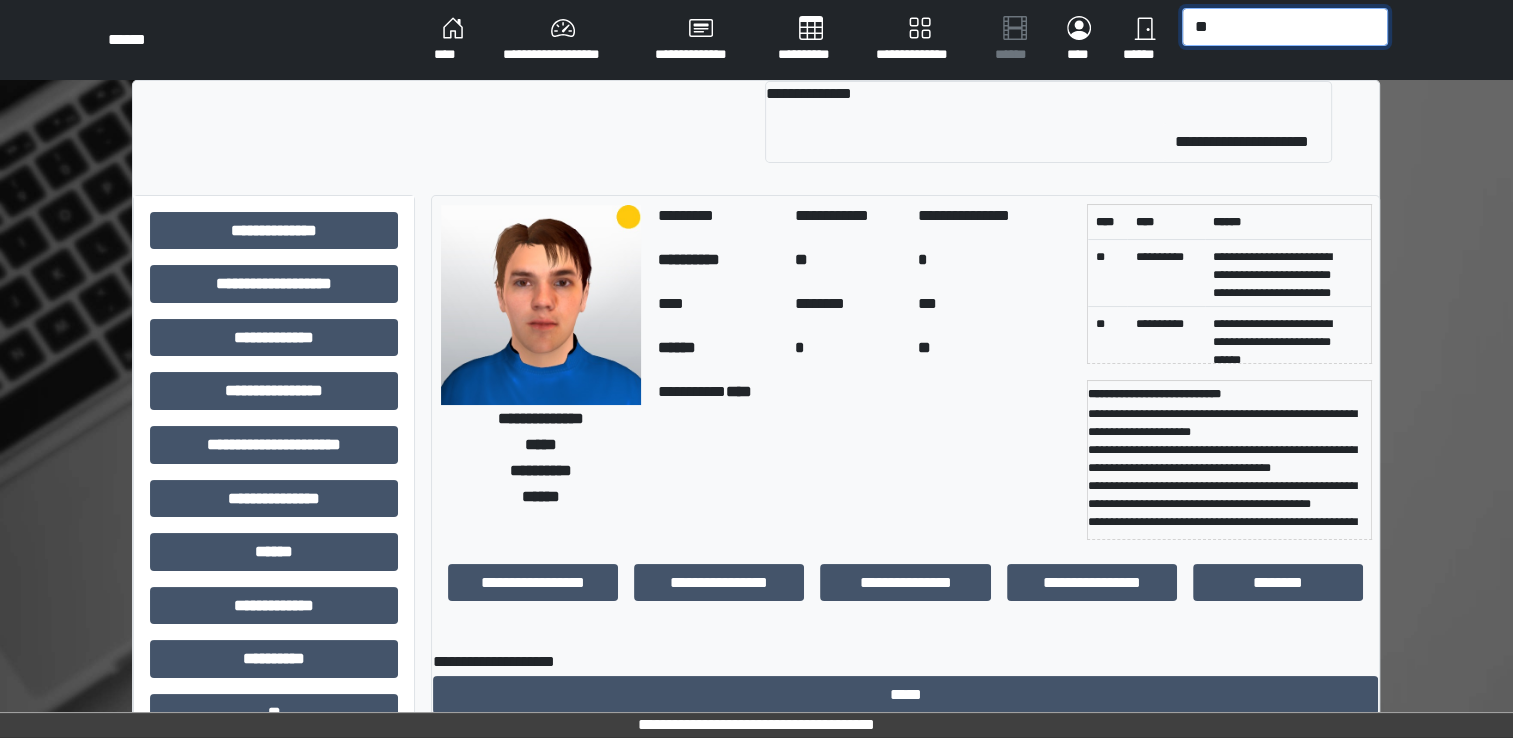 type on "*" 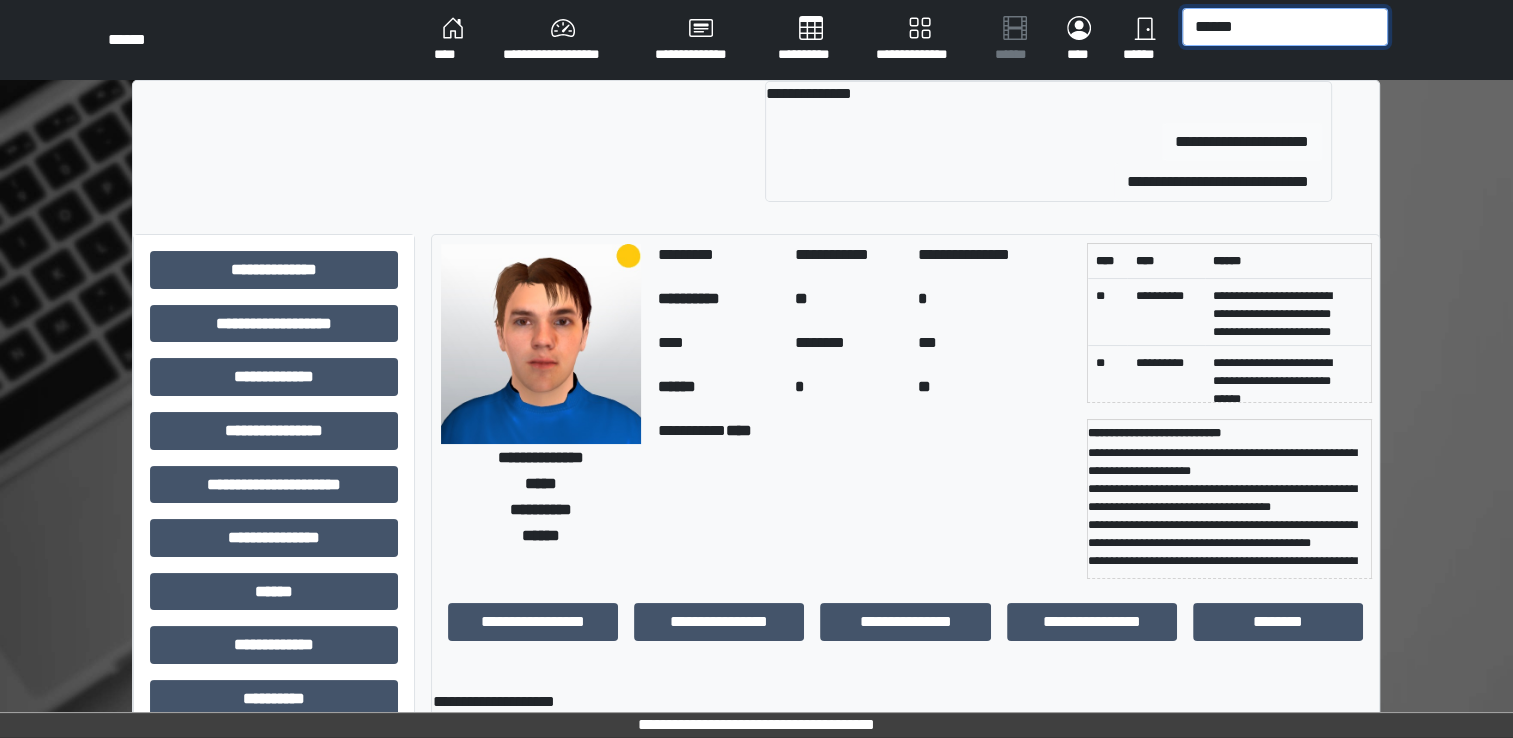 type on "******" 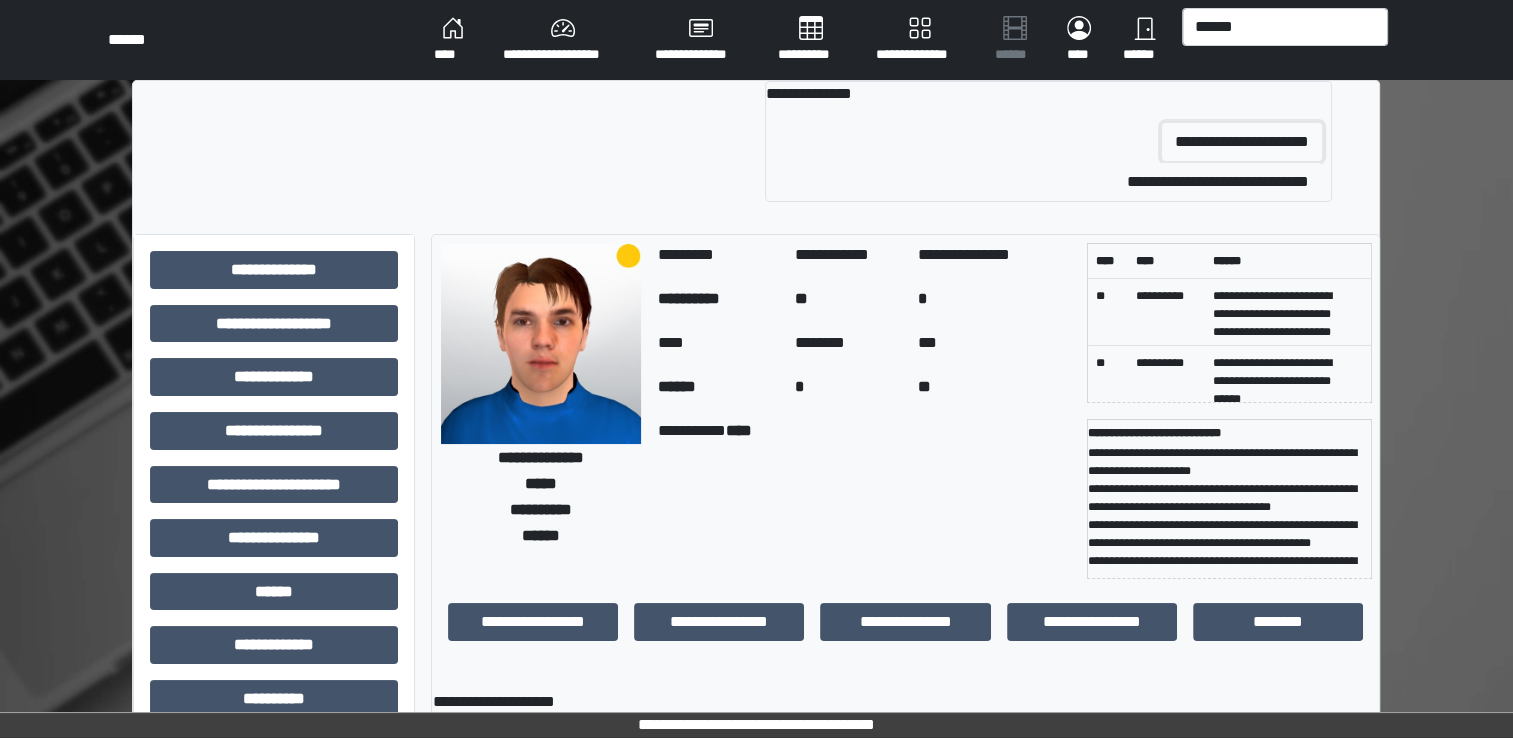 click on "**********" at bounding box center [1242, 142] 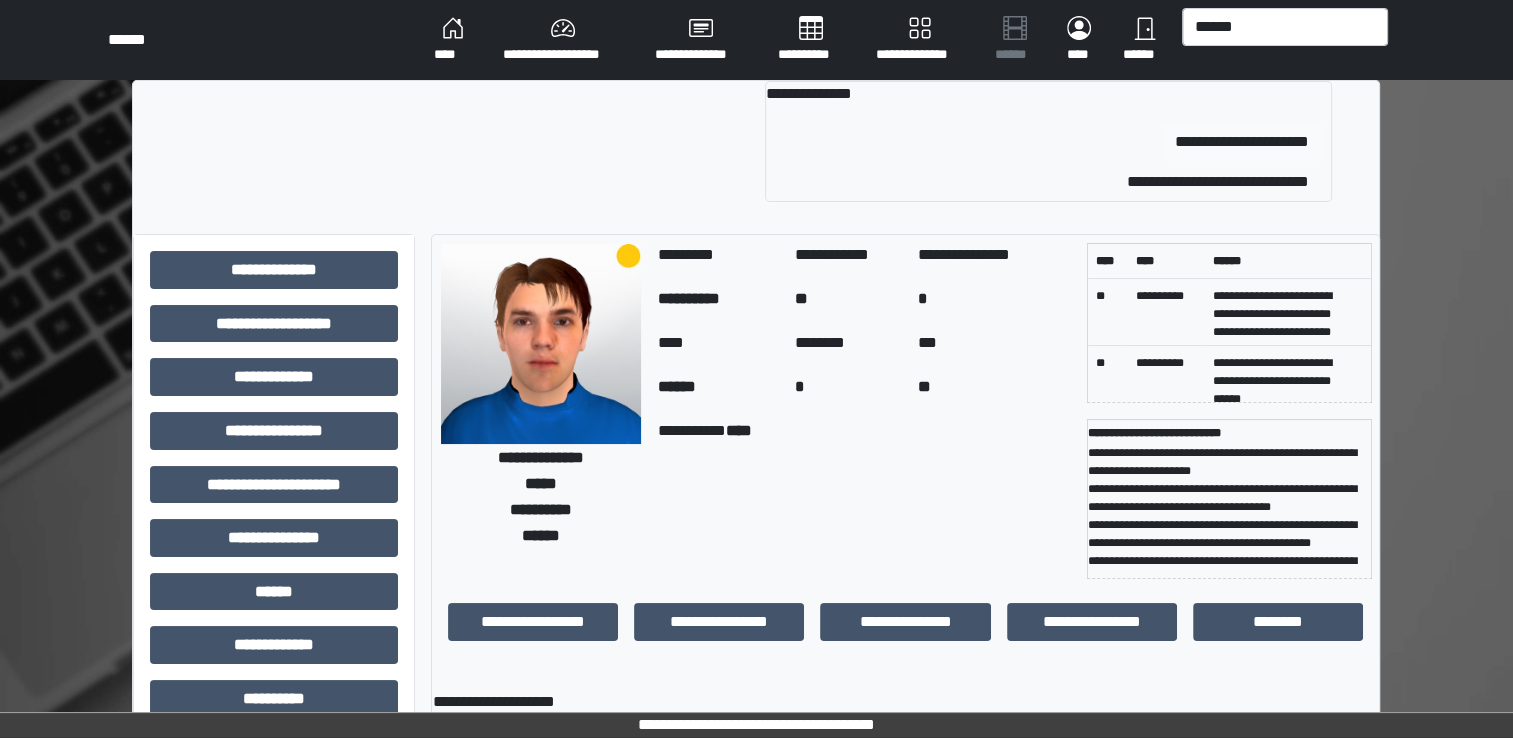 type 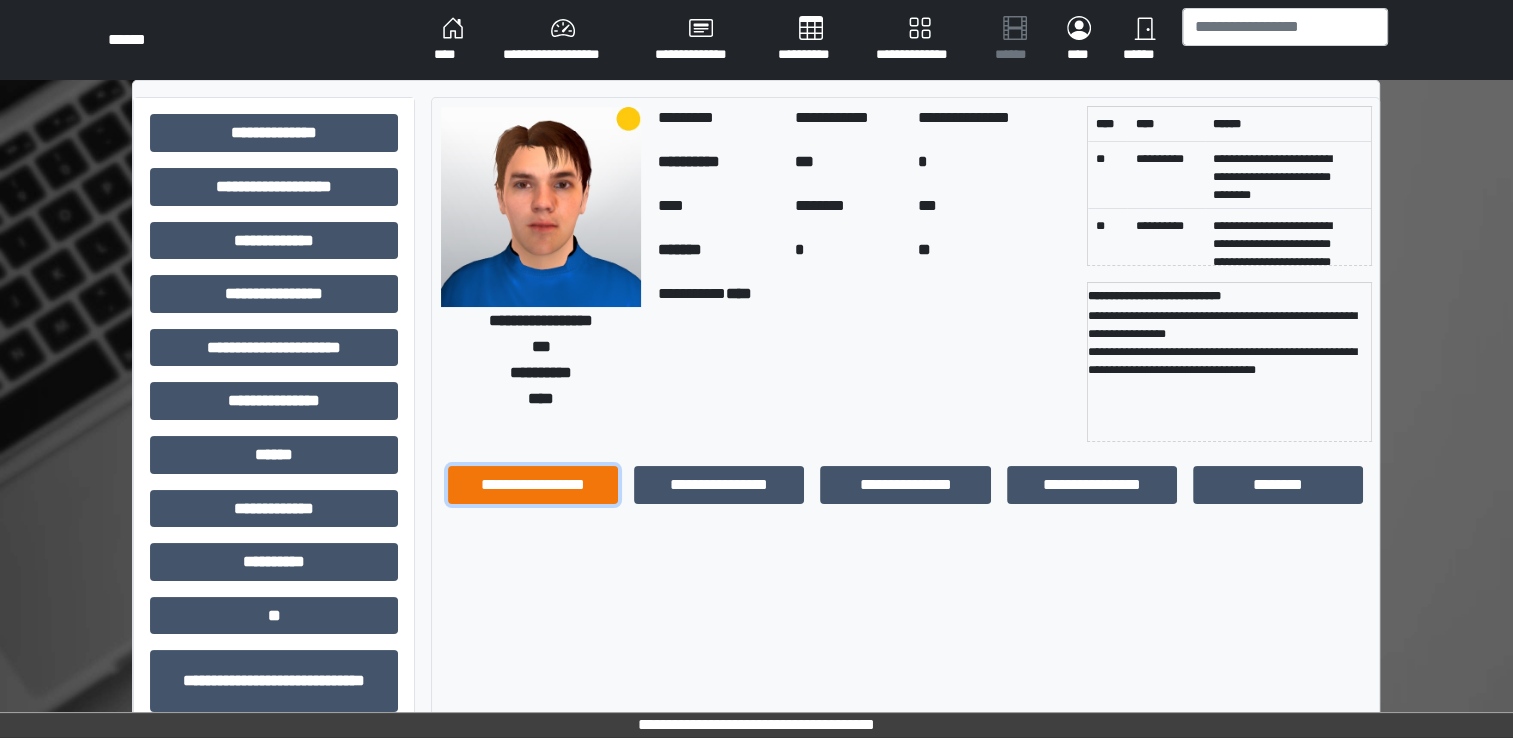 click on "**********" at bounding box center (533, 485) 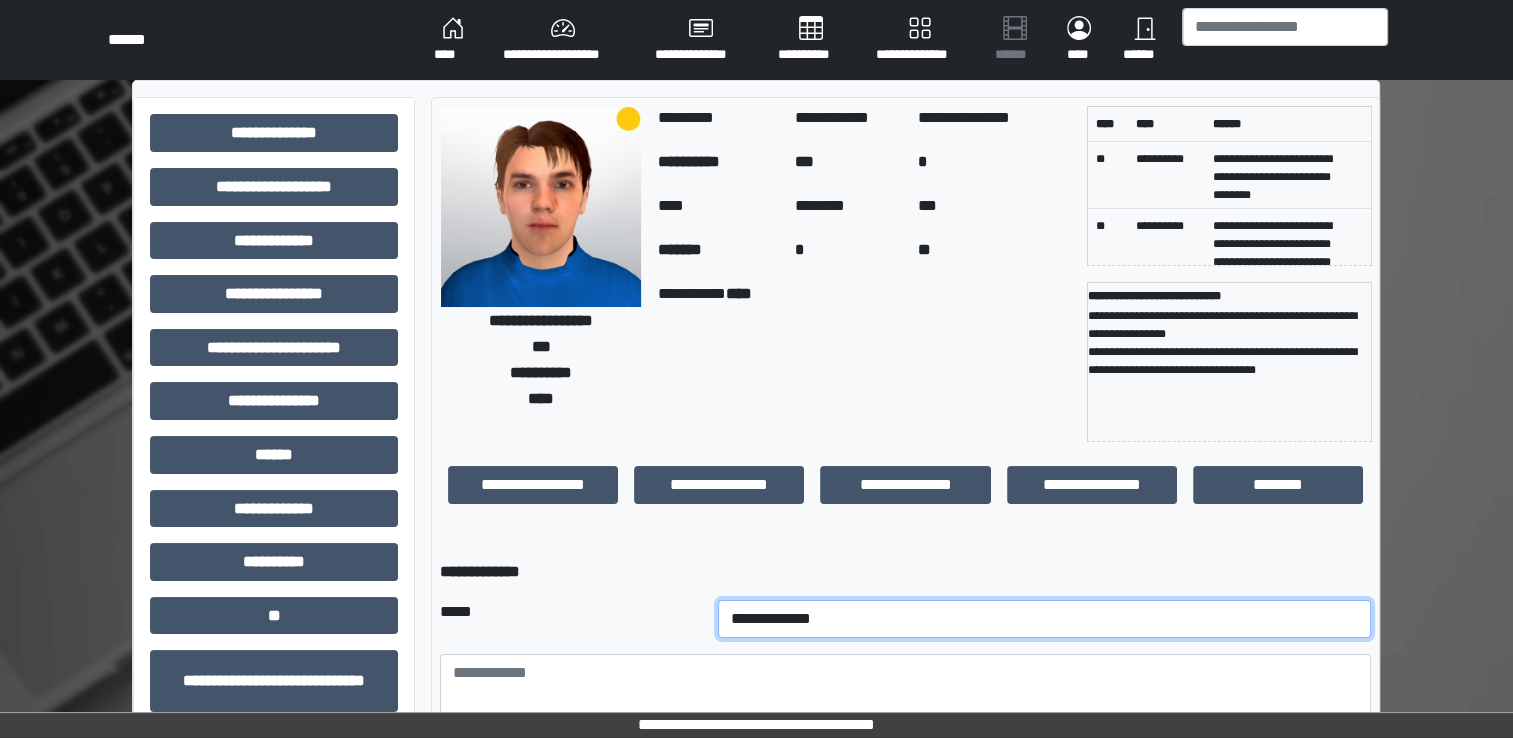 click on "**********" at bounding box center [1045, 619] 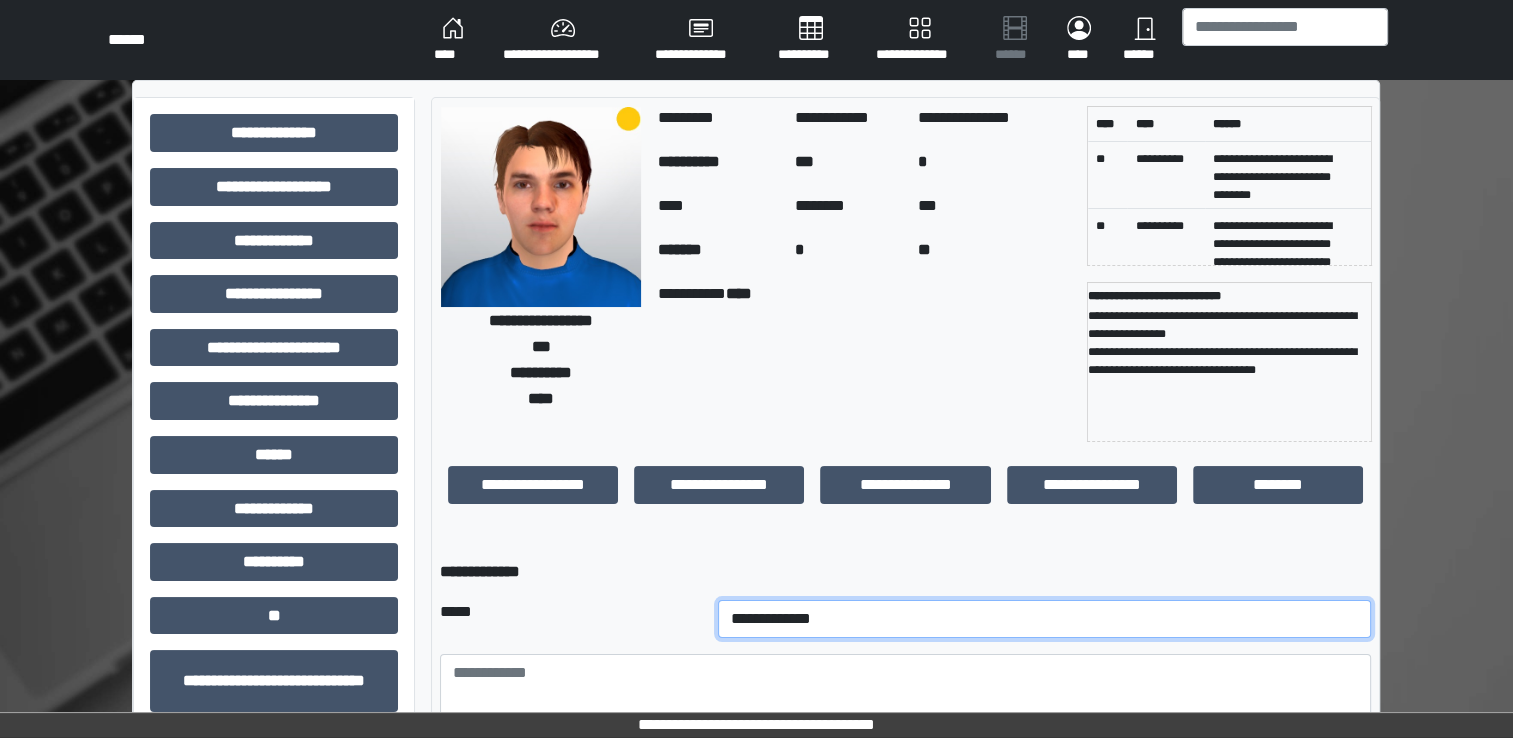 select on "*" 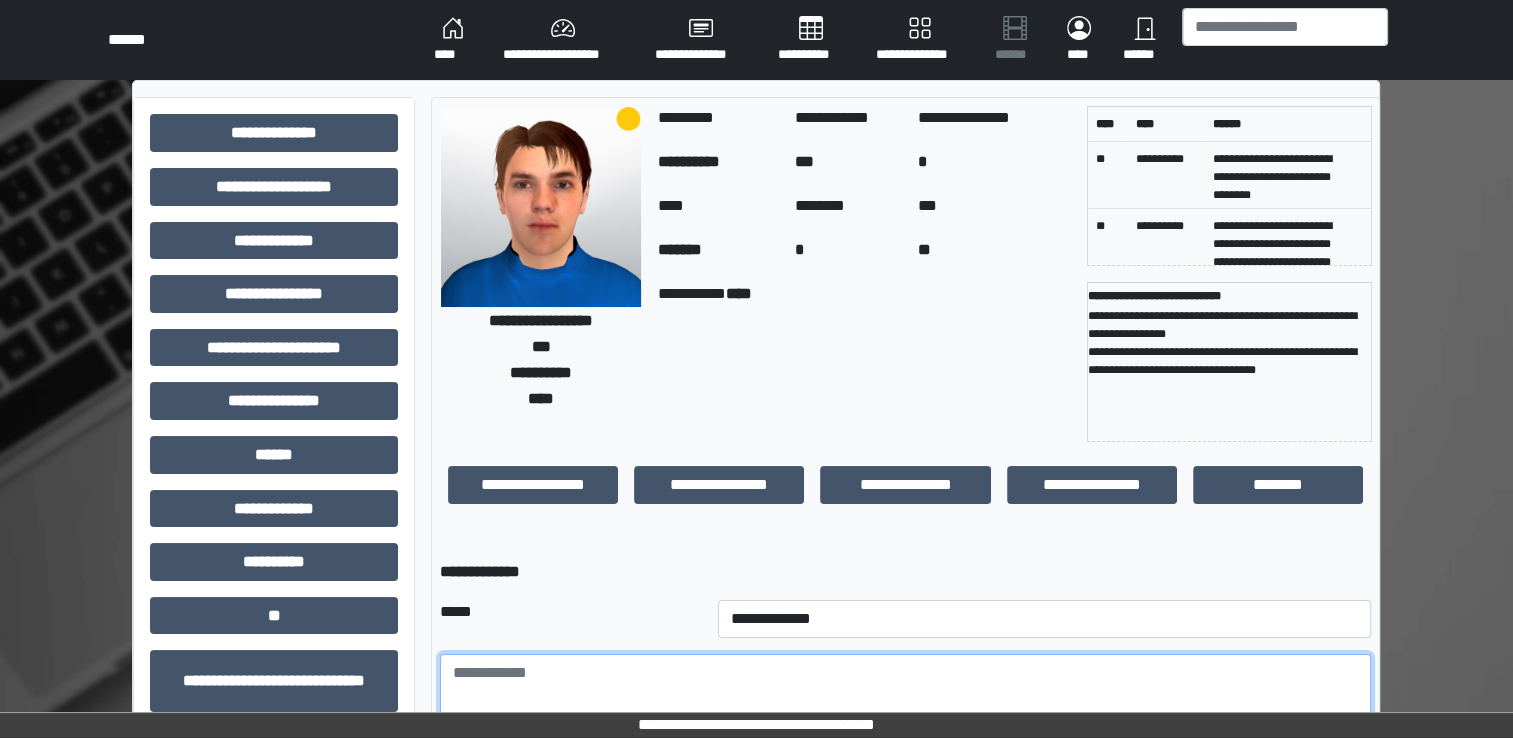 click at bounding box center (905, 709) 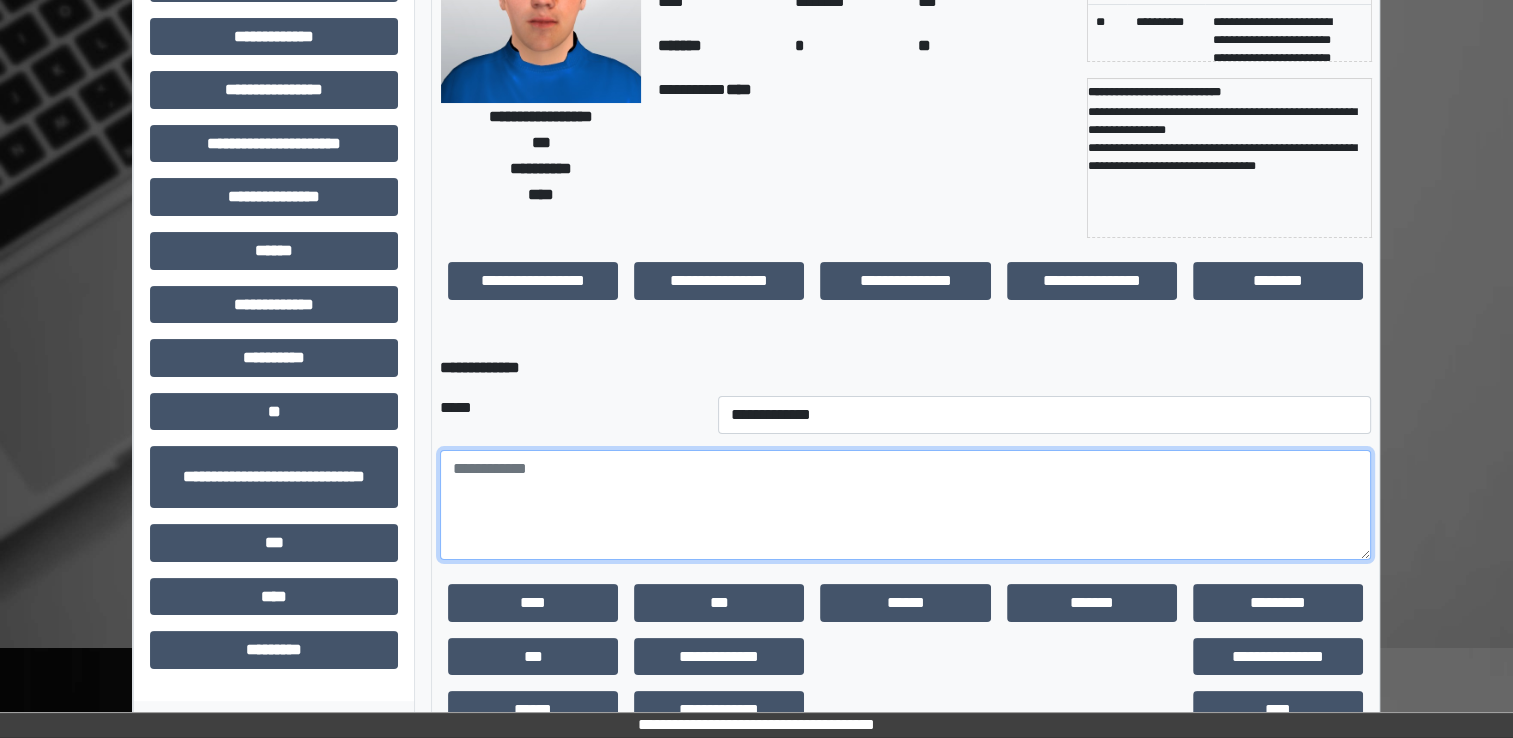 scroll, scrollTop: 244, scrollLeft: 0, axis: vertical 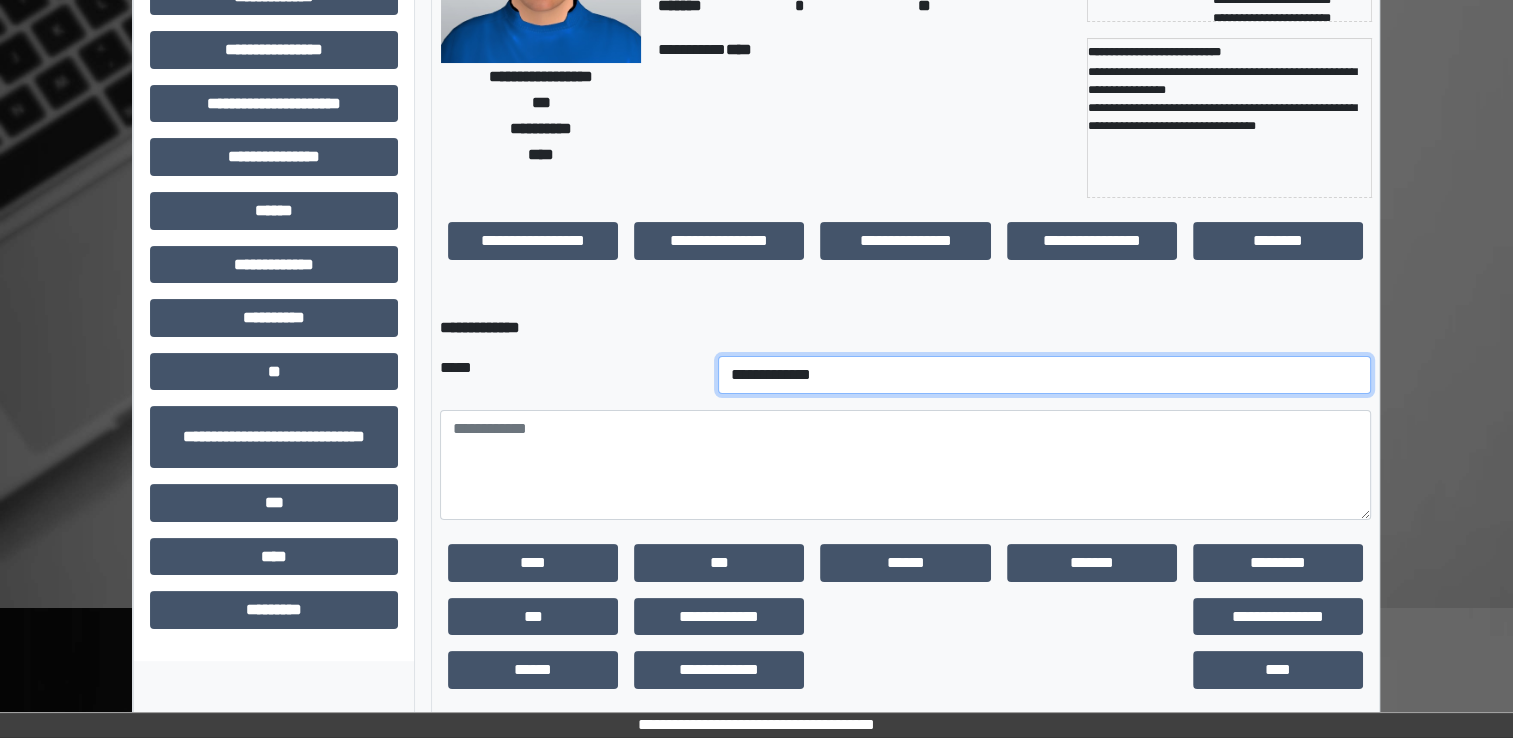 click on "**********" at bounding box center (1045, 375) 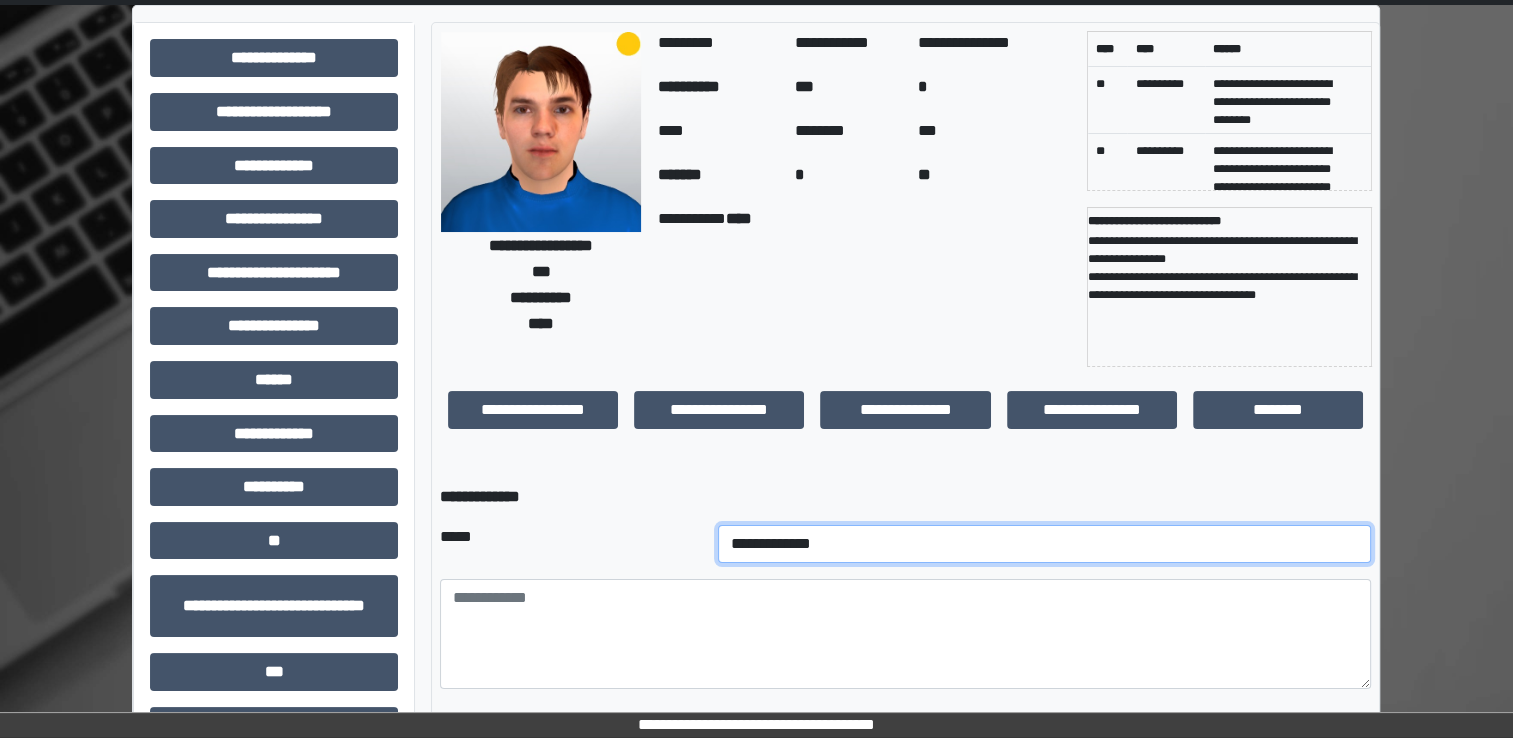 scroll, scrollTop: 0, scrollLeft: 0, axis: both 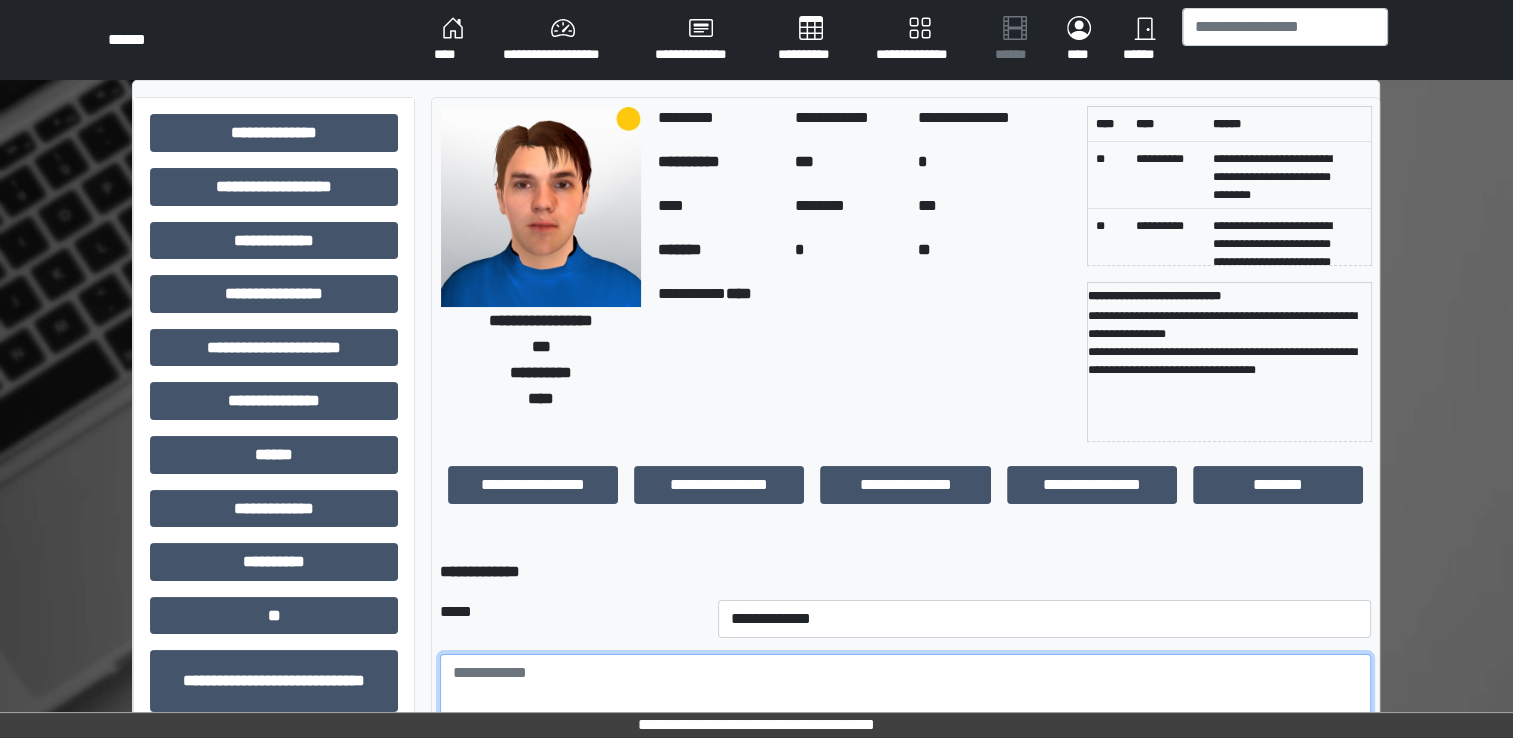 click at bounding box center (905, 709) 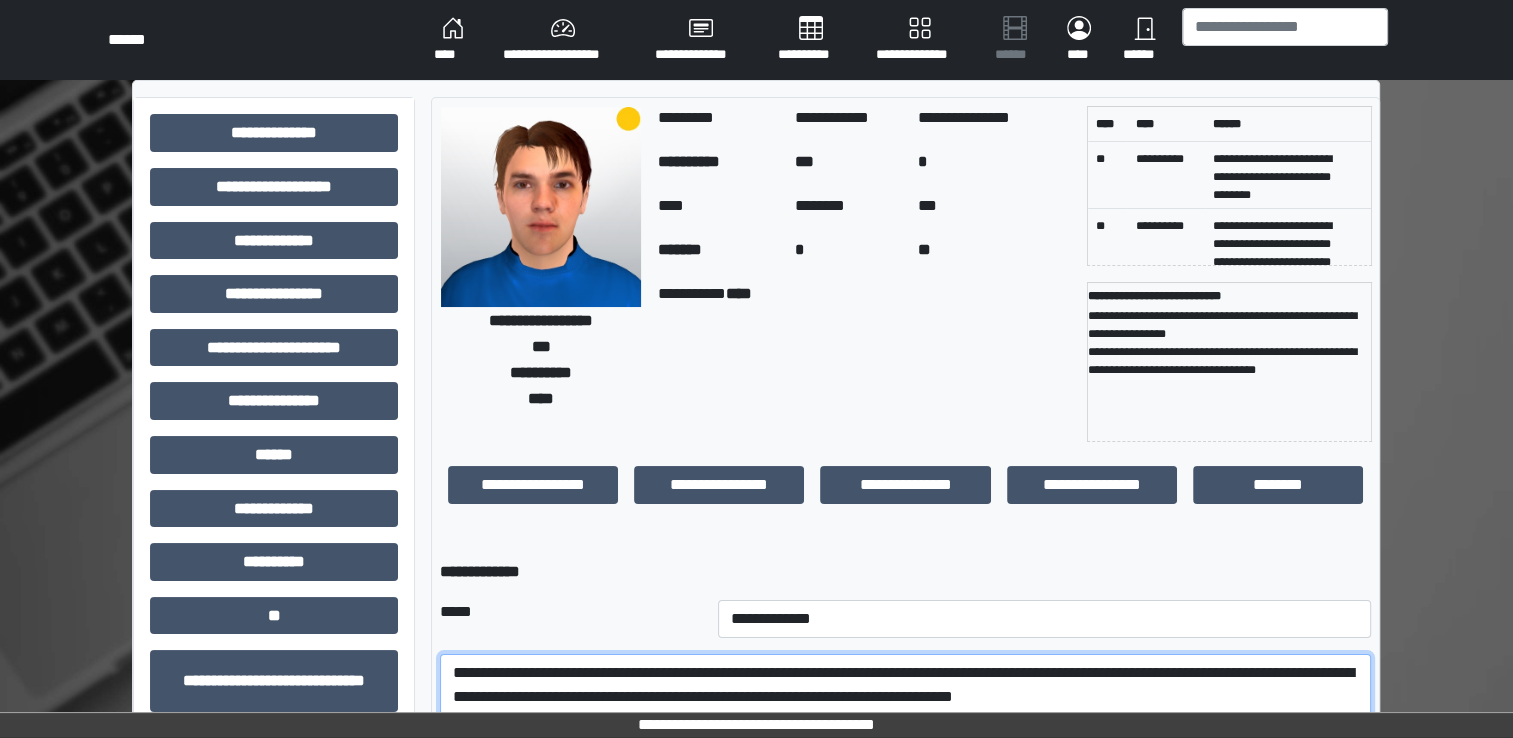 scroll, scrollTop: 259, scrollLeft: 0, axis: vertical 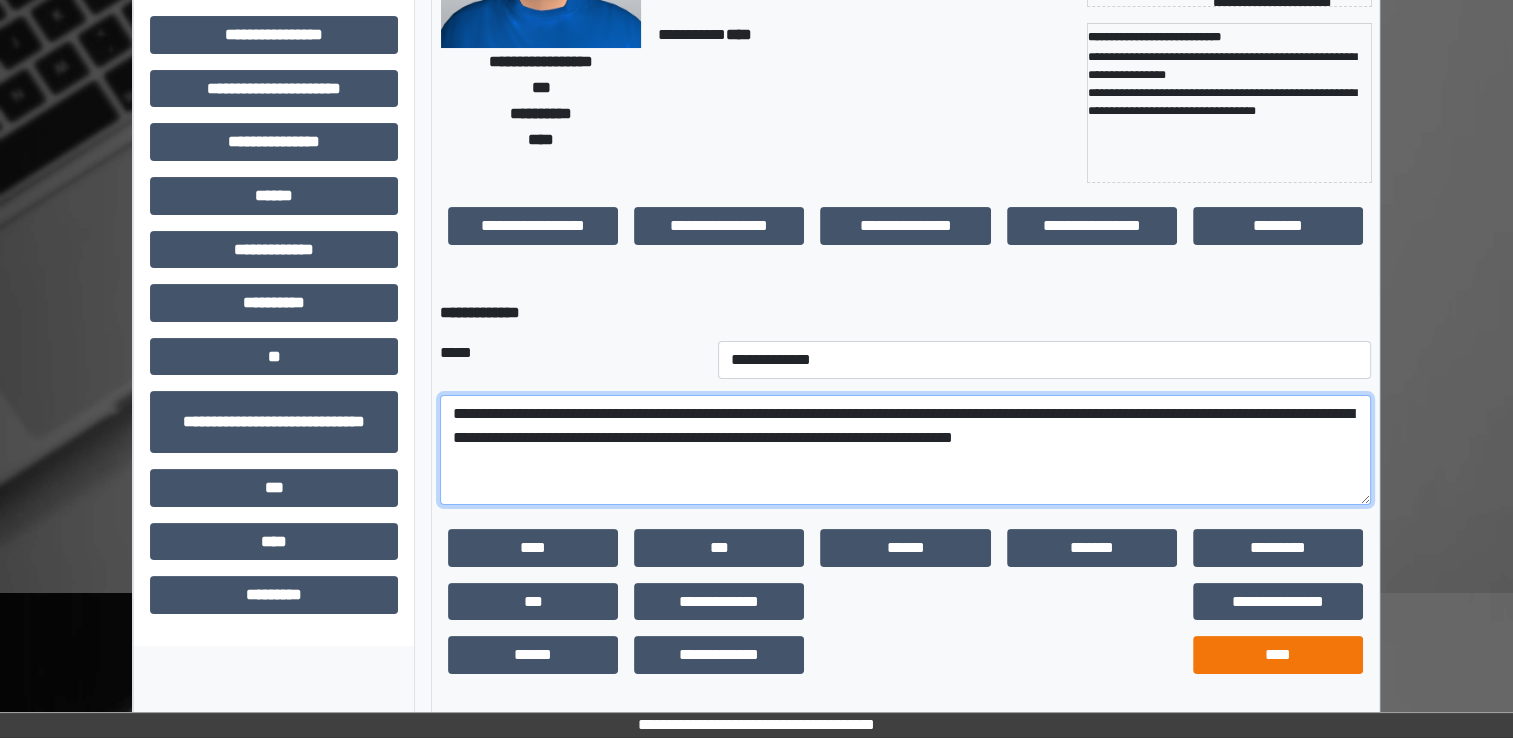 type on "**********" 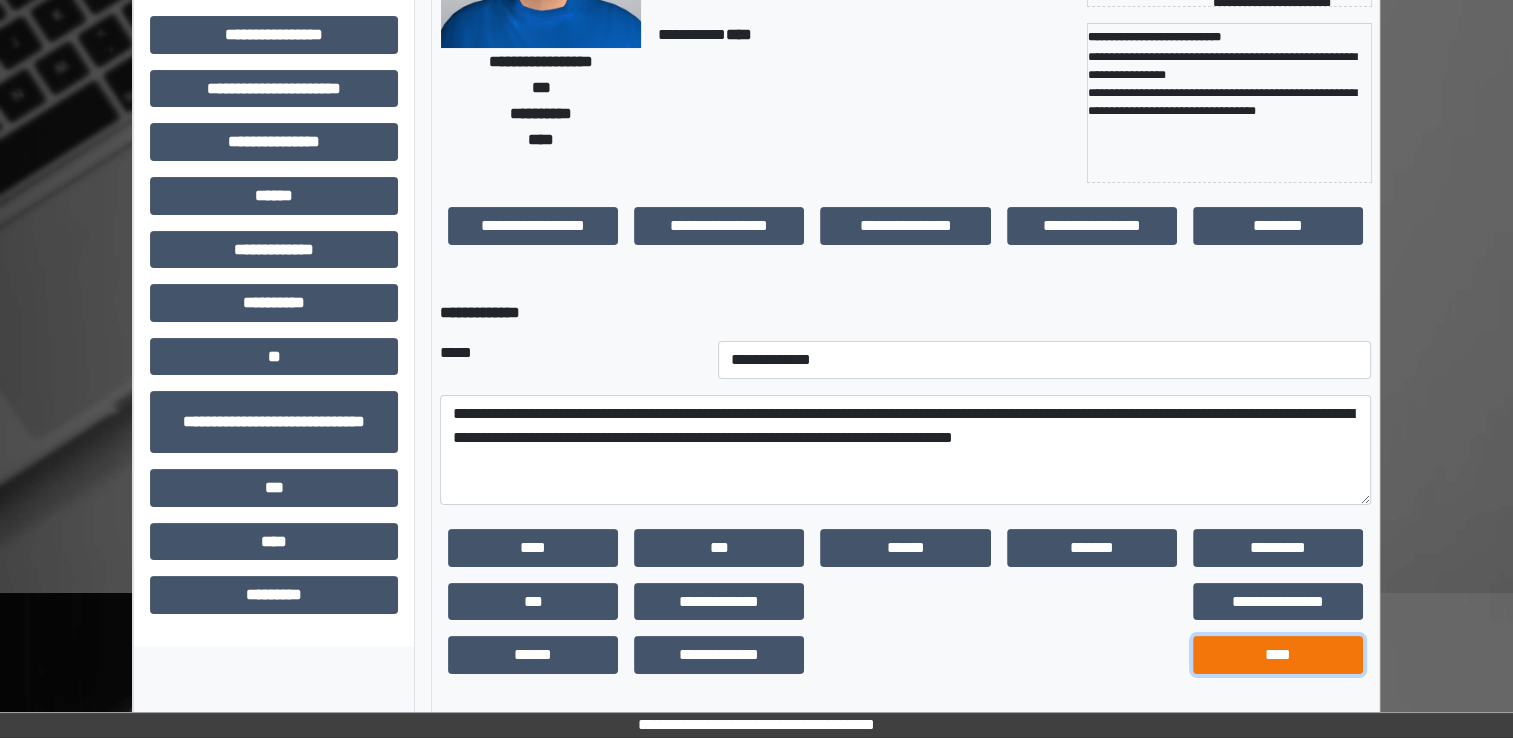 click on "****" at bounding box center [1278, 655] 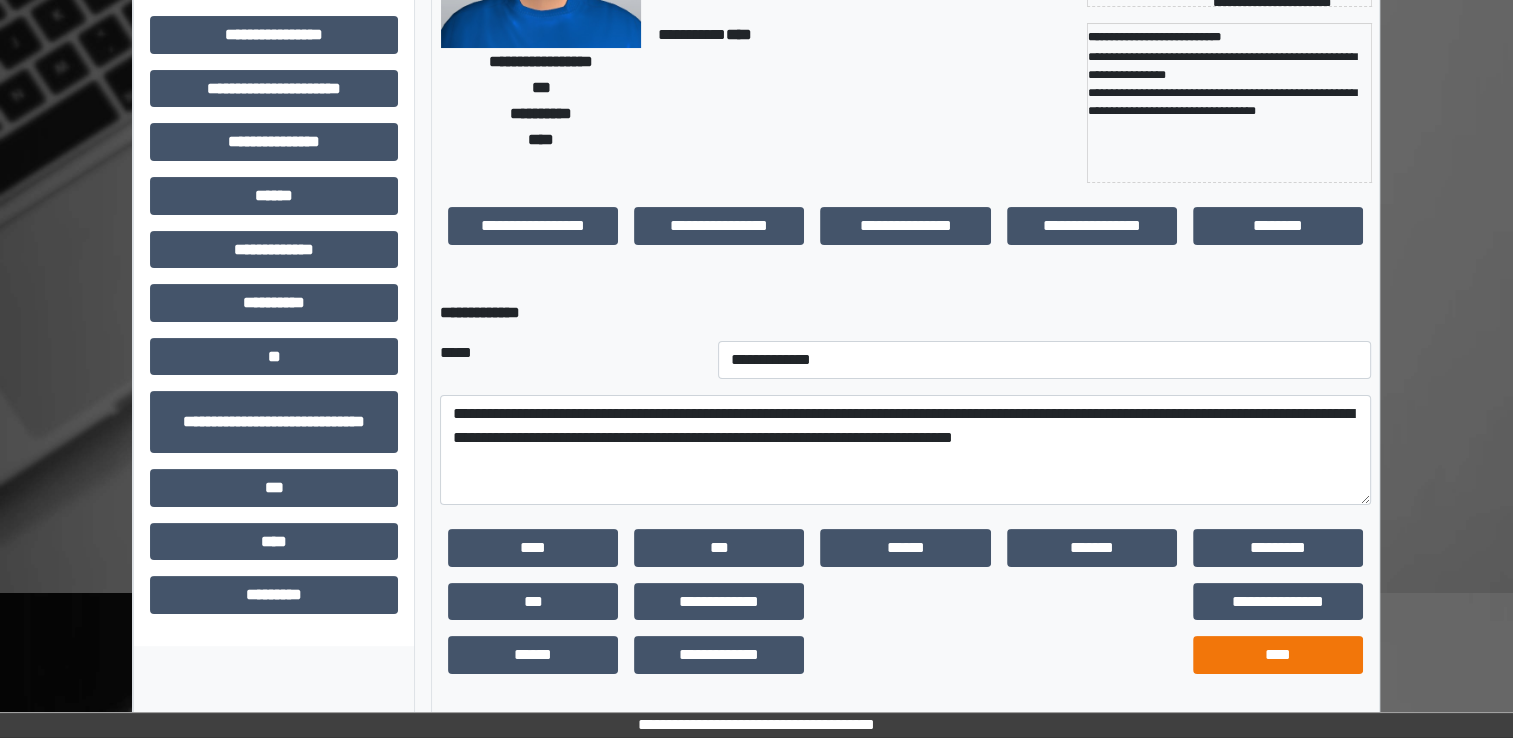 scroll, scrollTop: 184, scrollLeft: 0, axis: vertical 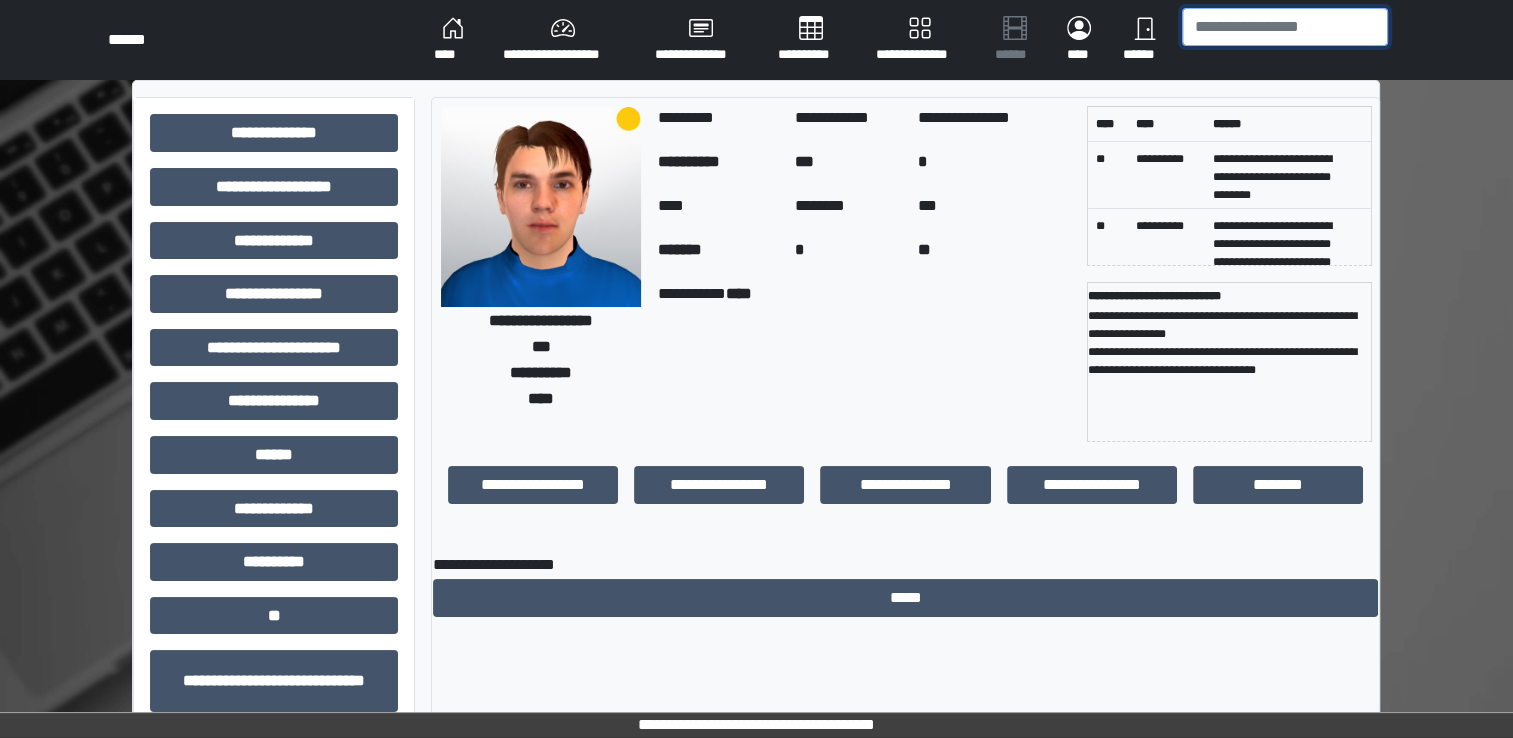 click at bounding box center (1285, 27) 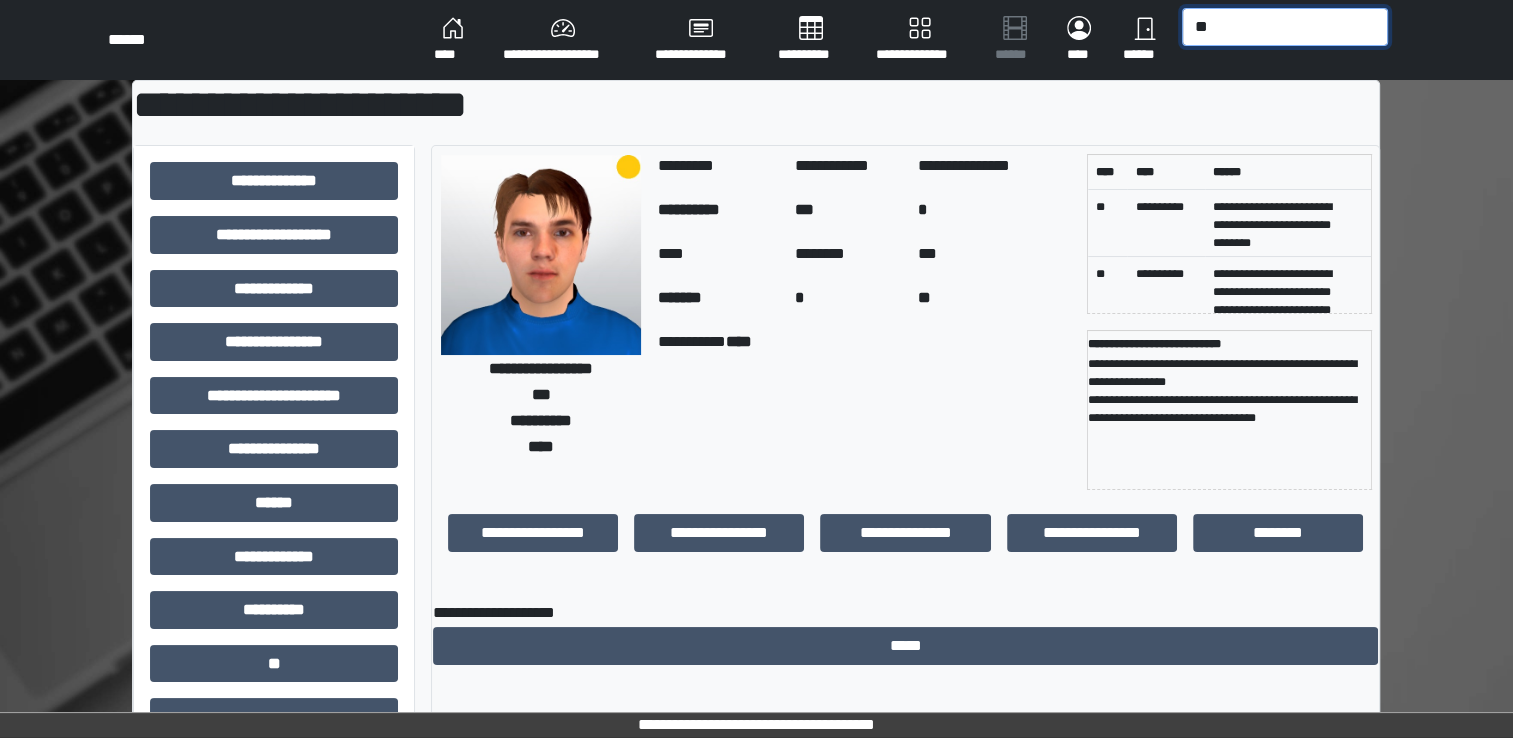 type on "*" 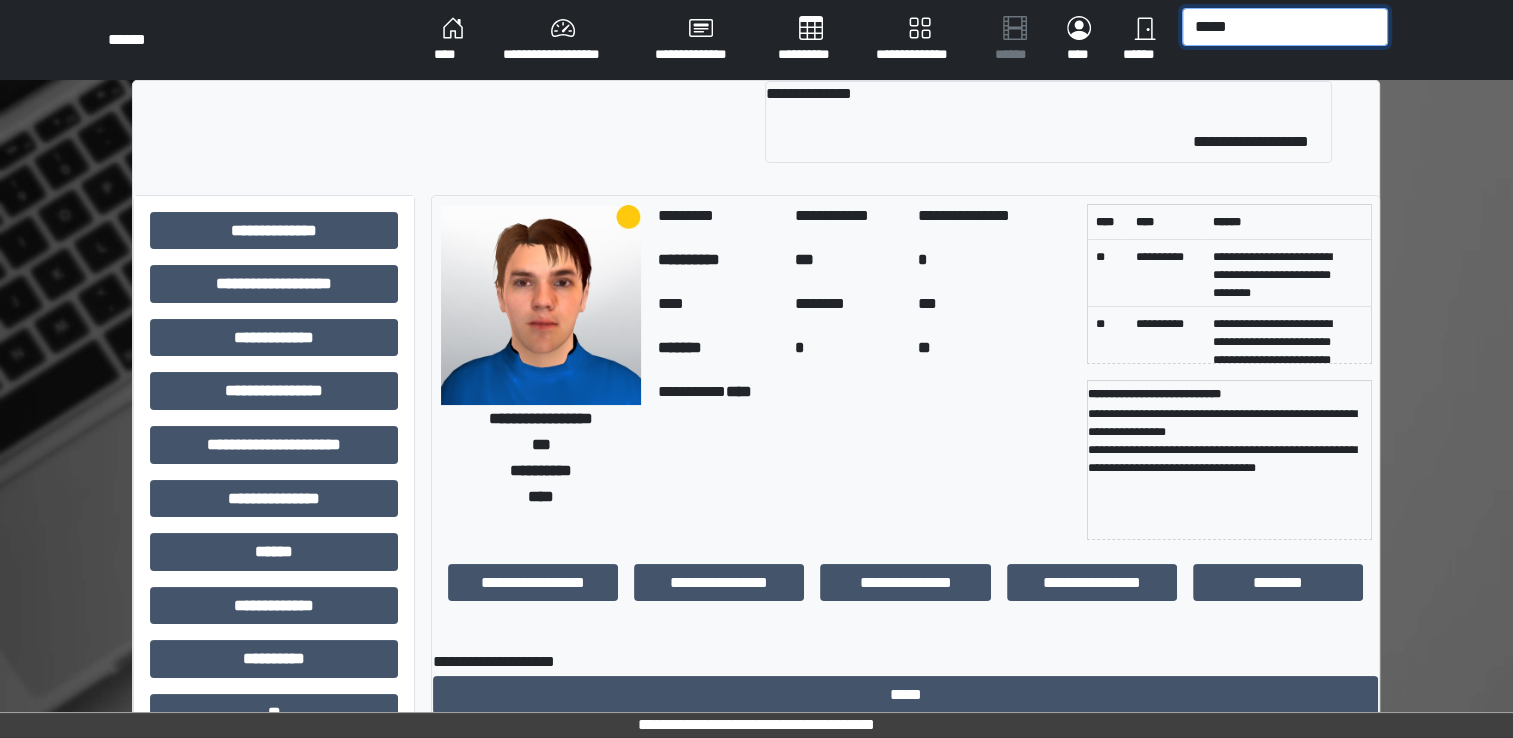 type on "*****" 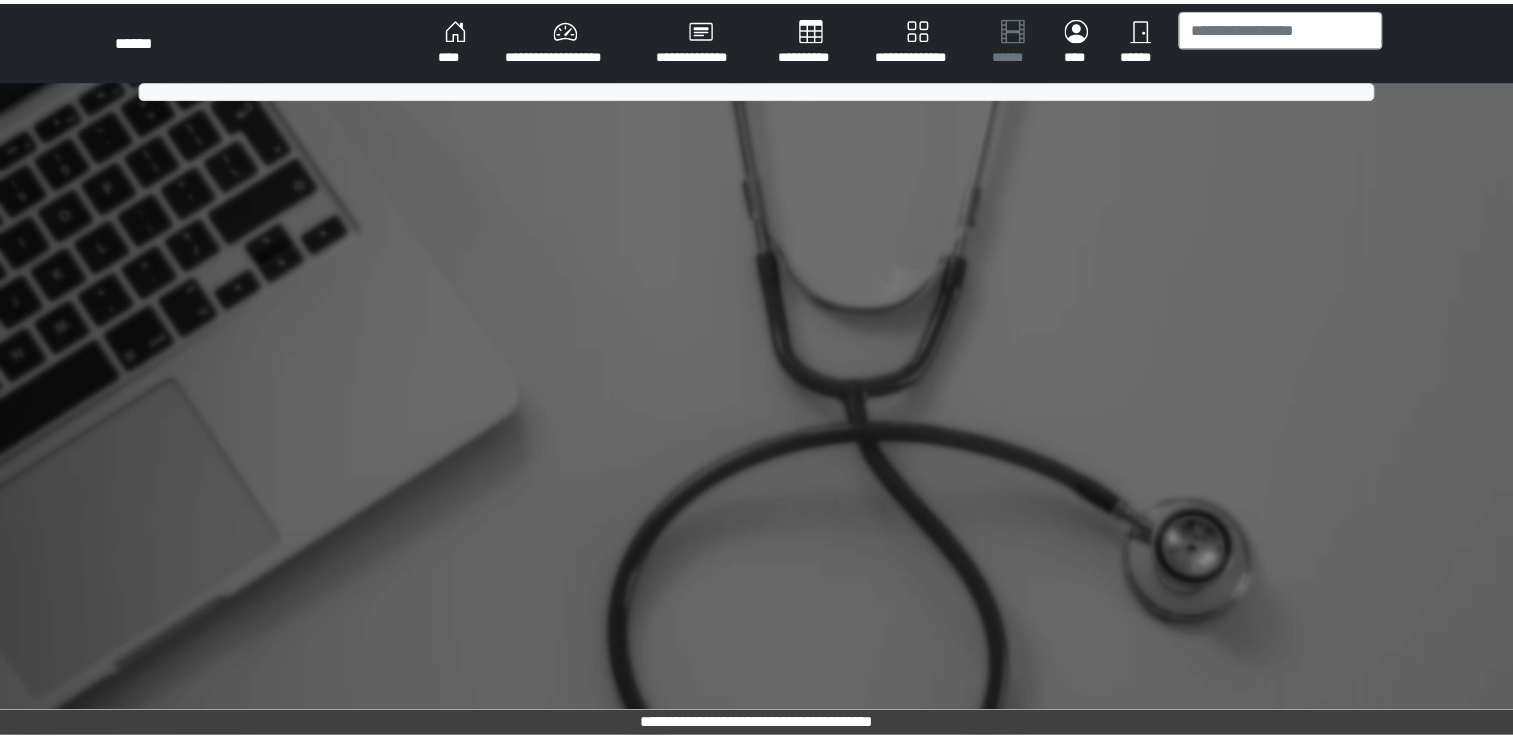 scroll, scrollTop: 0, scrollLeft: 0, axis: both 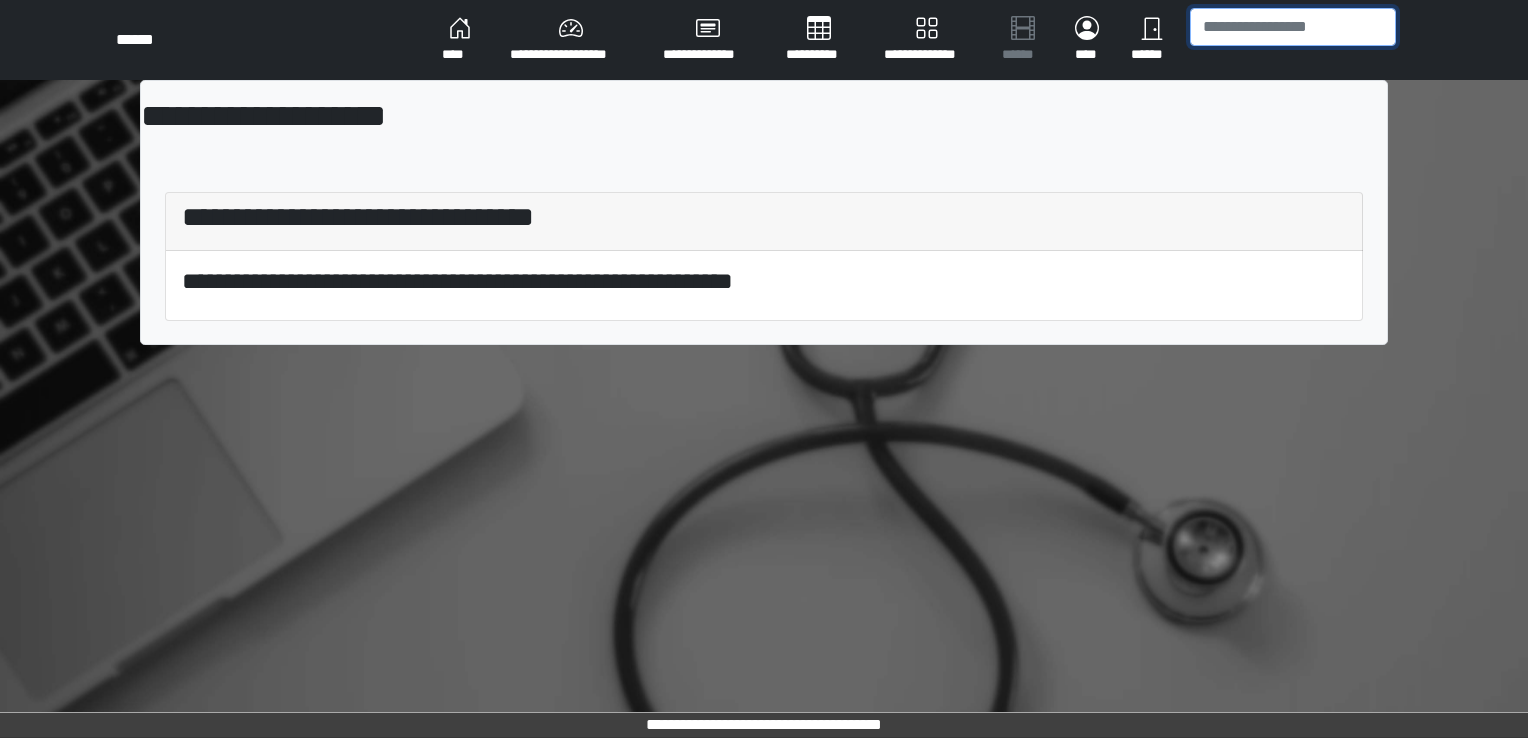 click at bounding box center (1293, 27) 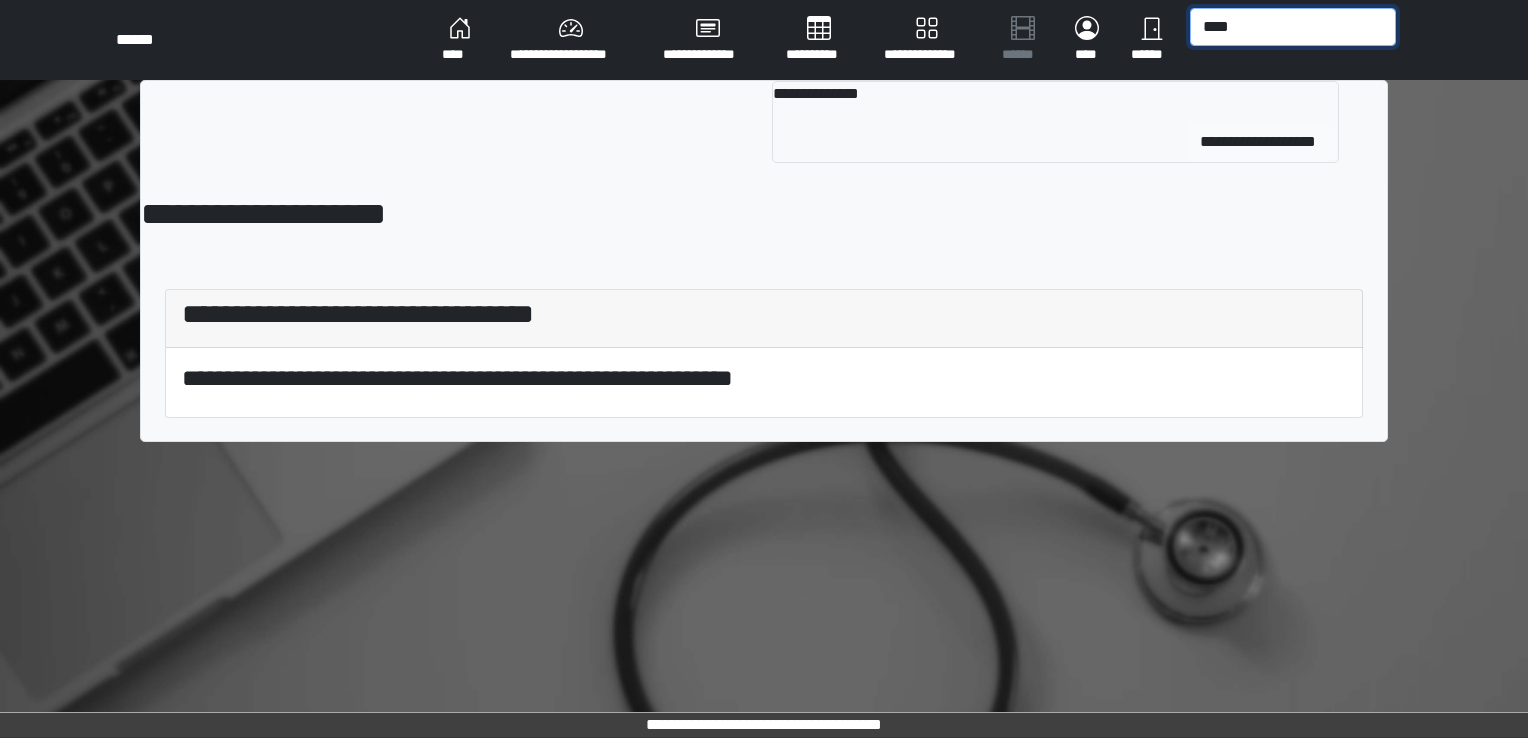 type on "****" 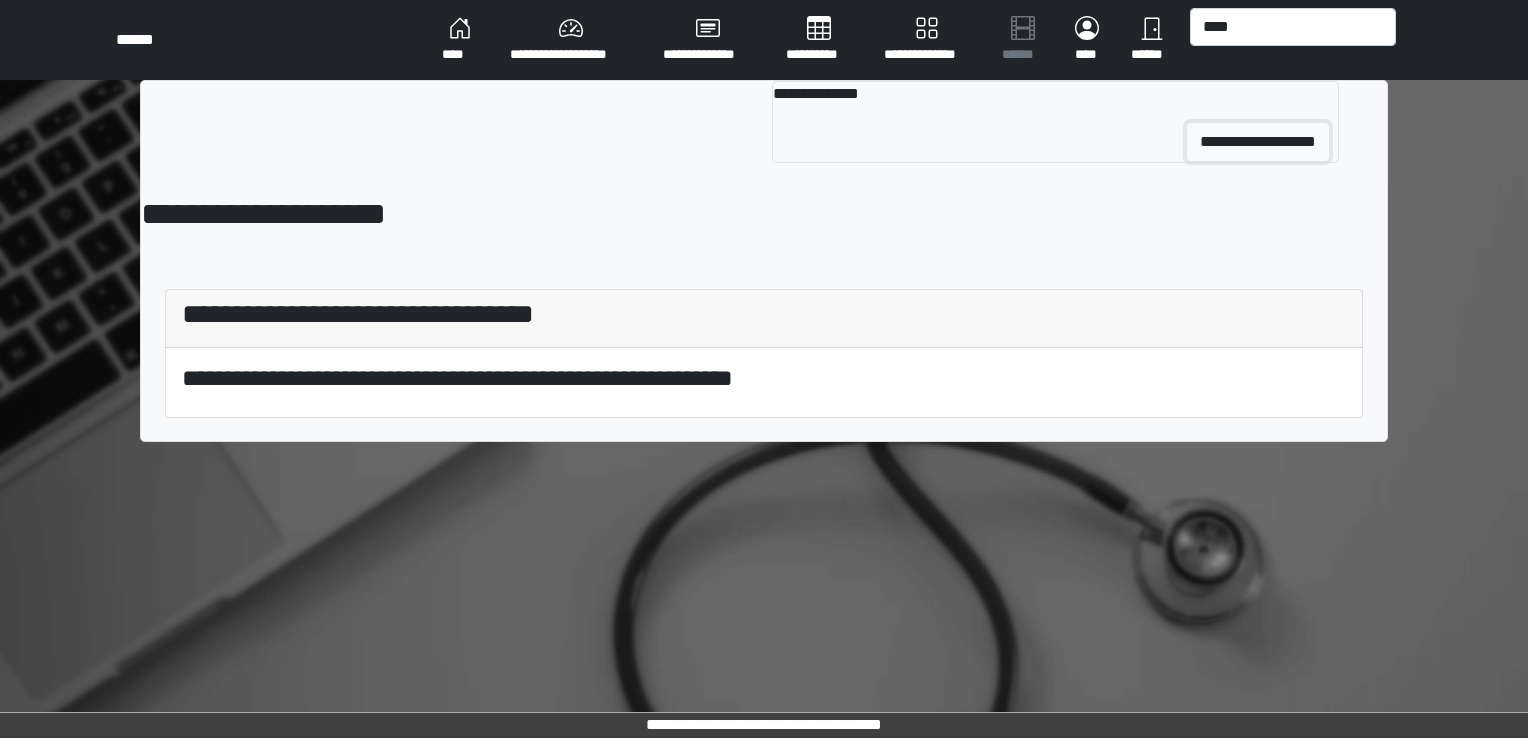 click on "**********" at bounding box center (1258, 142) 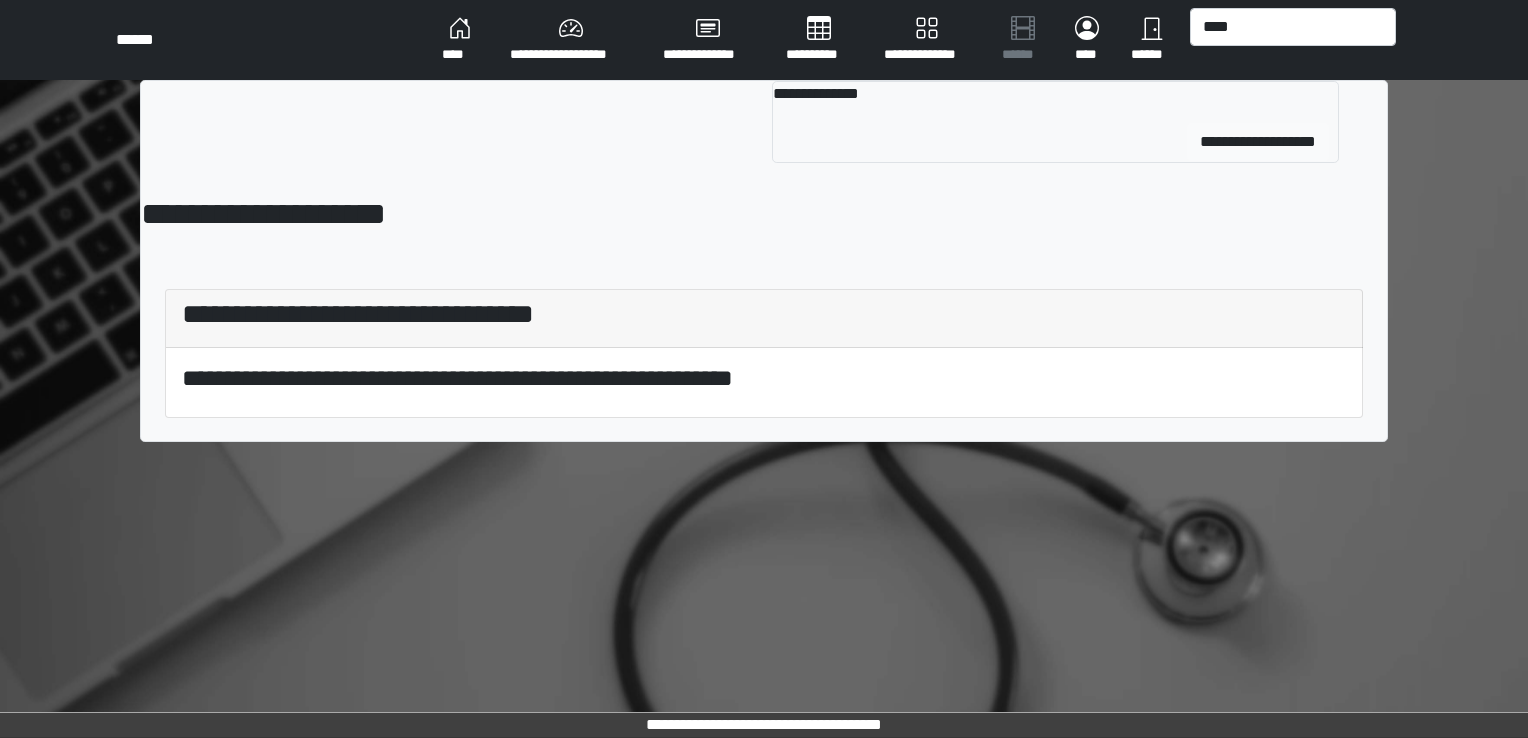 type 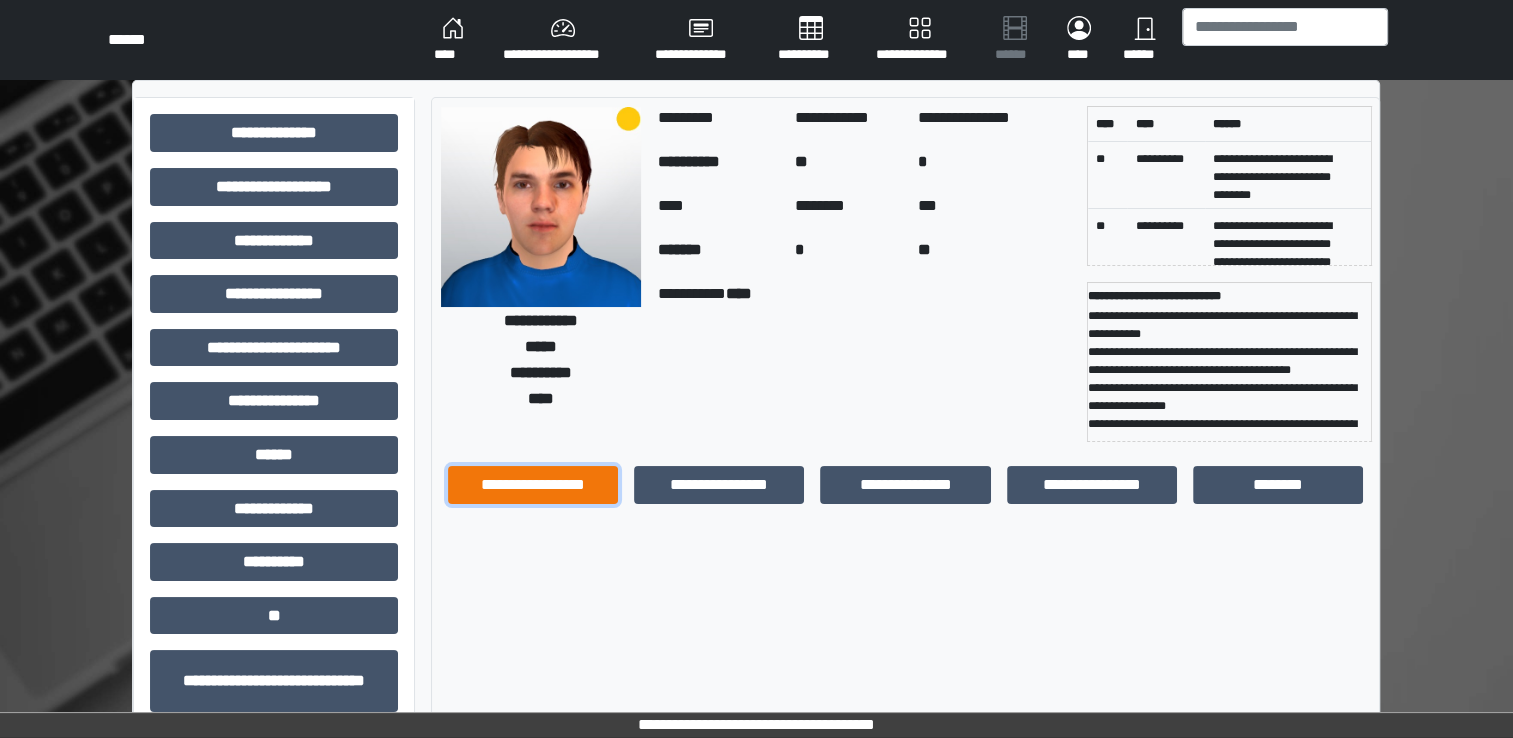 click on "**********" at bounding box center [533, 485] 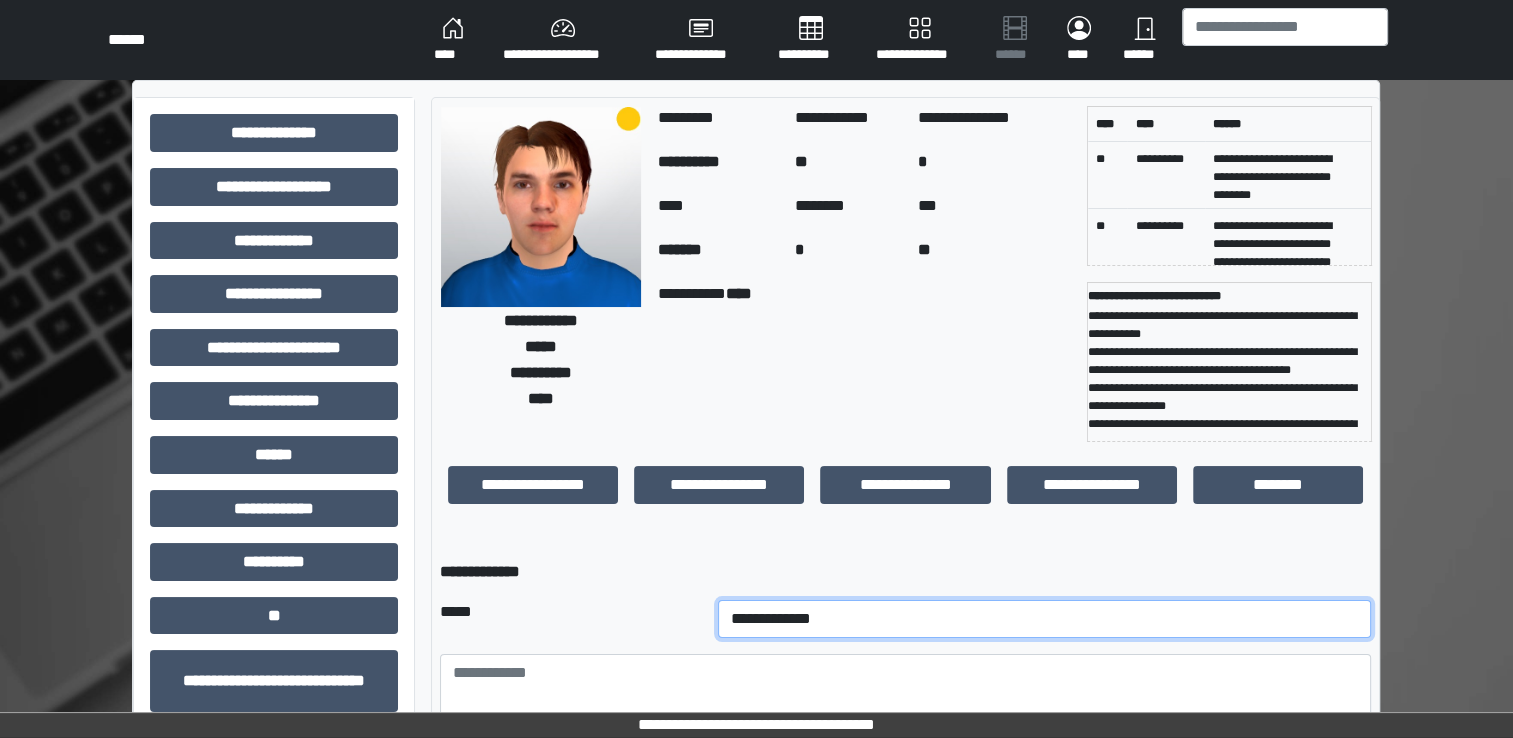 click on "**********" at bounding box center [1045, 619] 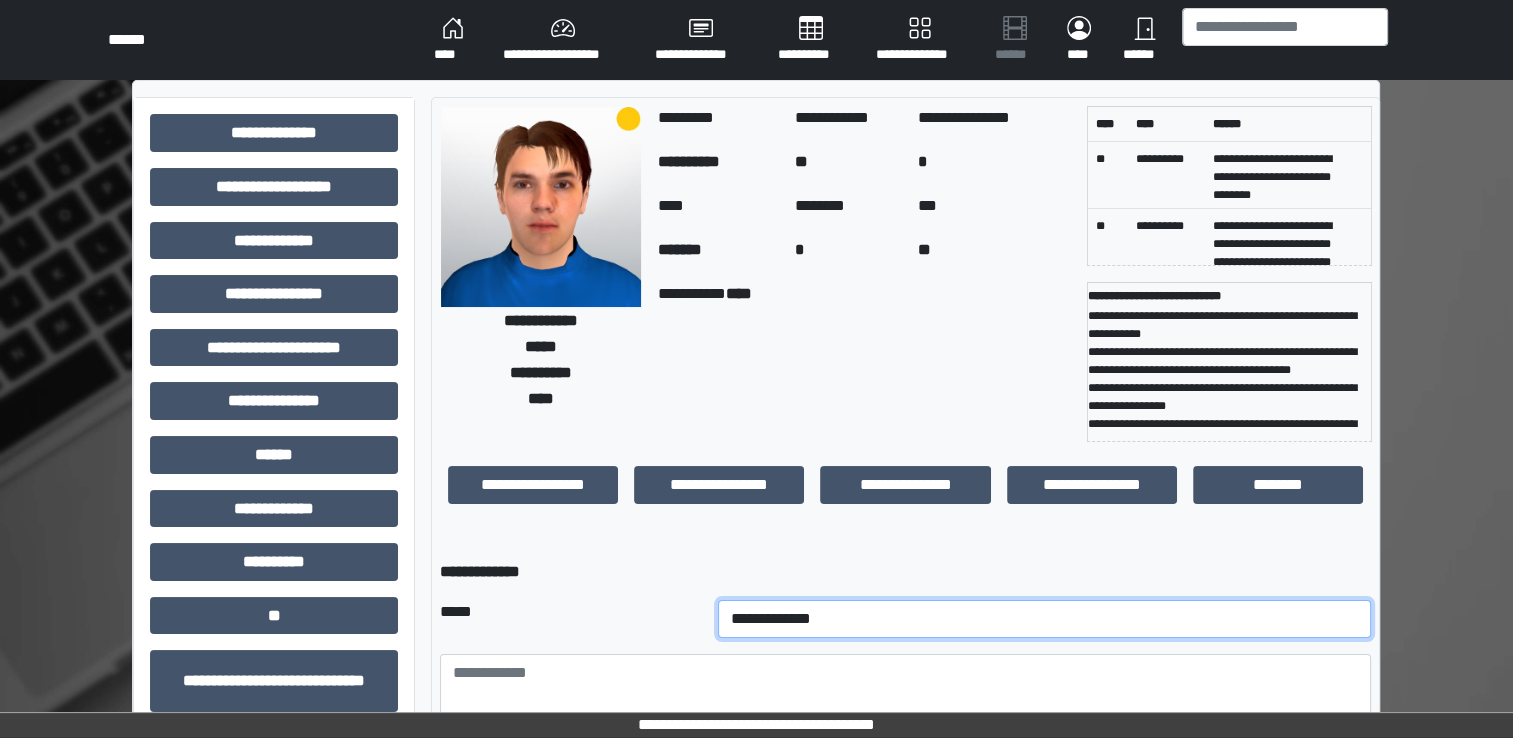 select on "*" 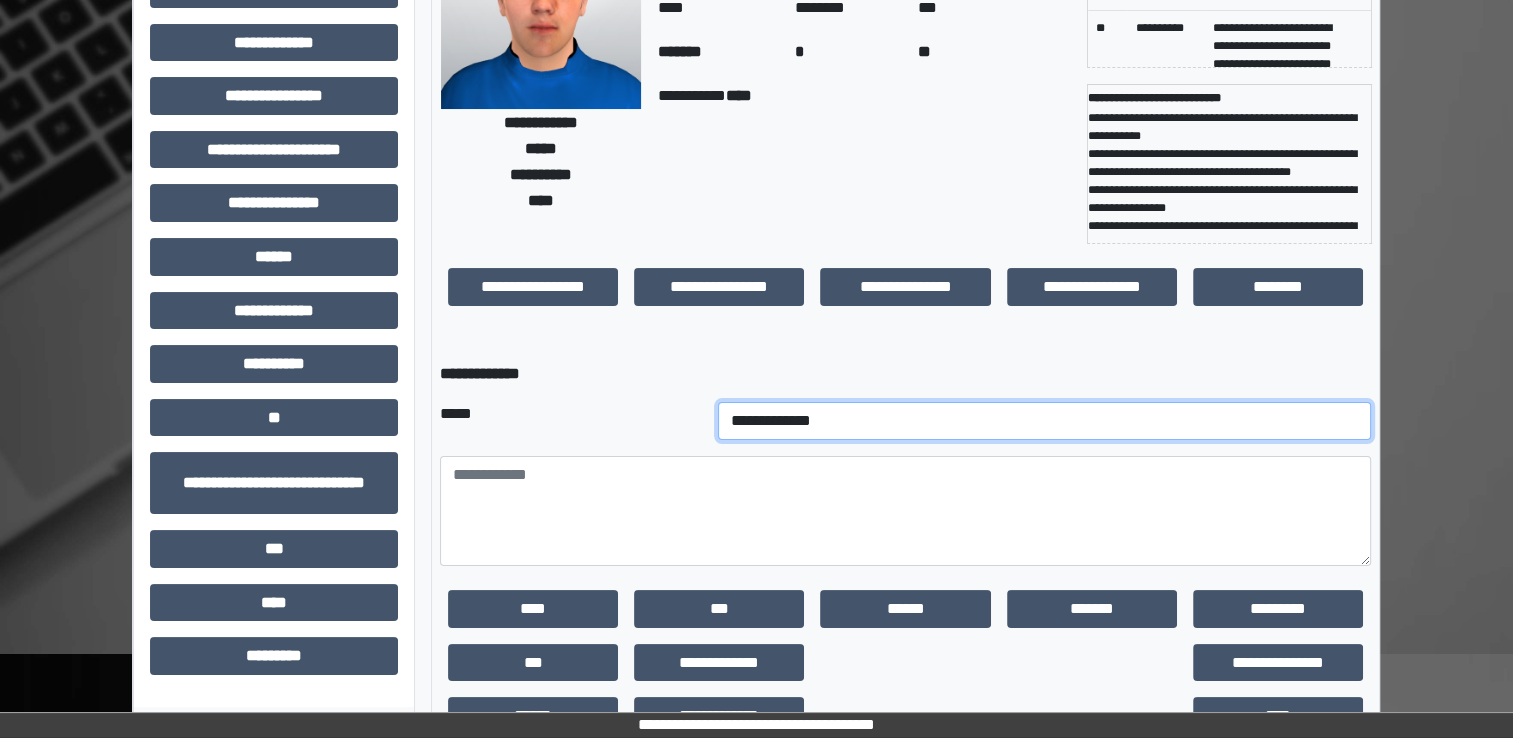 scroll, scrollTop: 239, scrollLeft: 0, axis: vertical 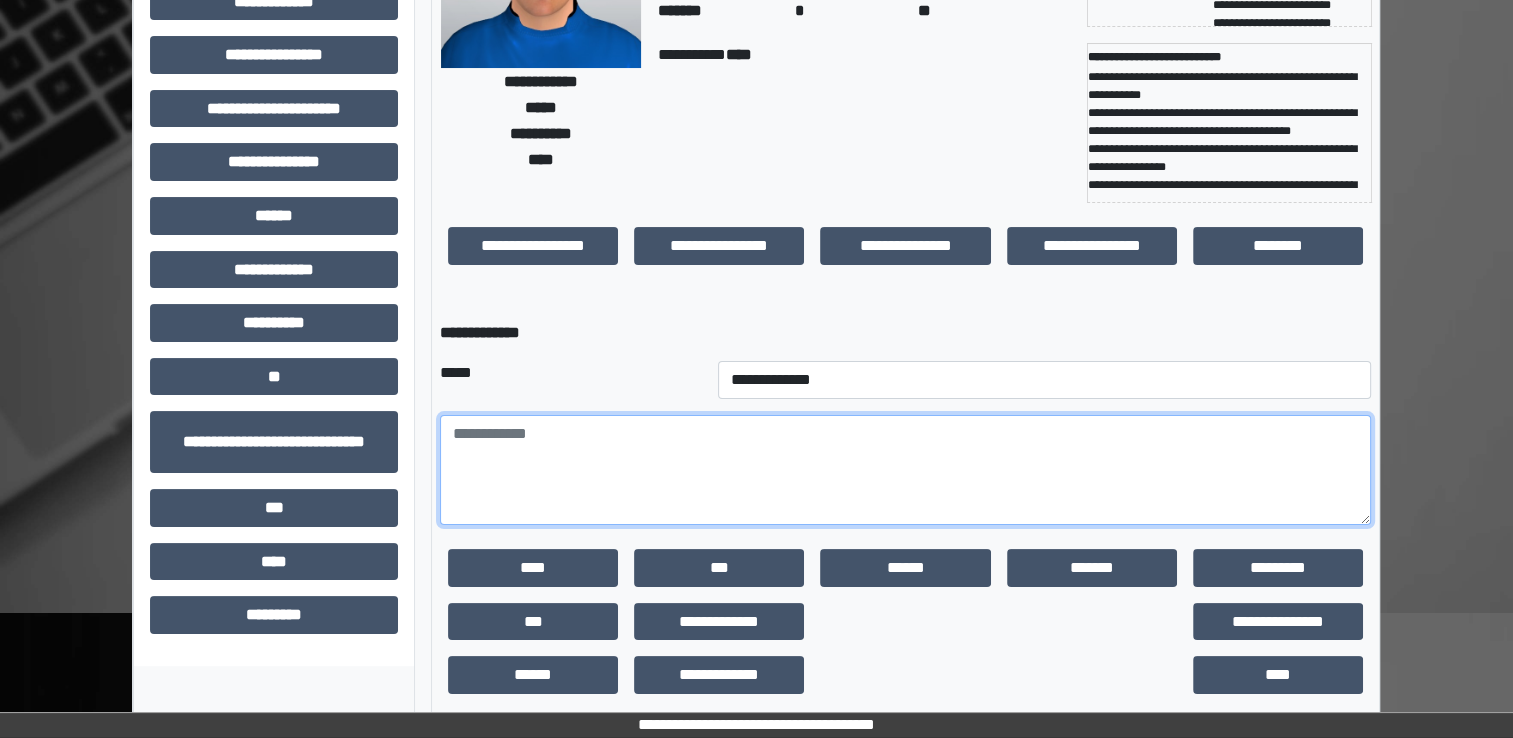 click at bounding box center (905, 470) 